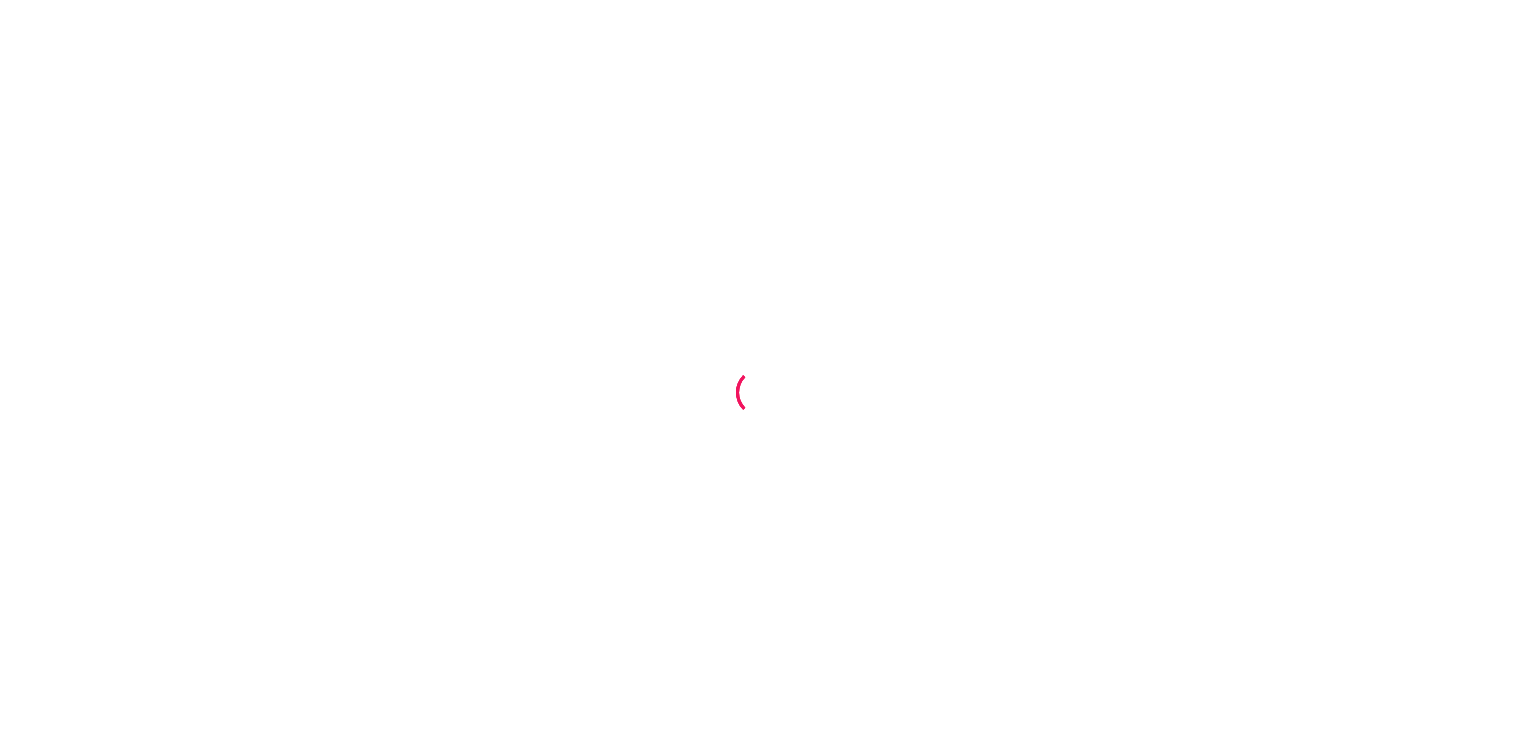scroll, scrollTop: 0, scrollLeft: 0, axis: both 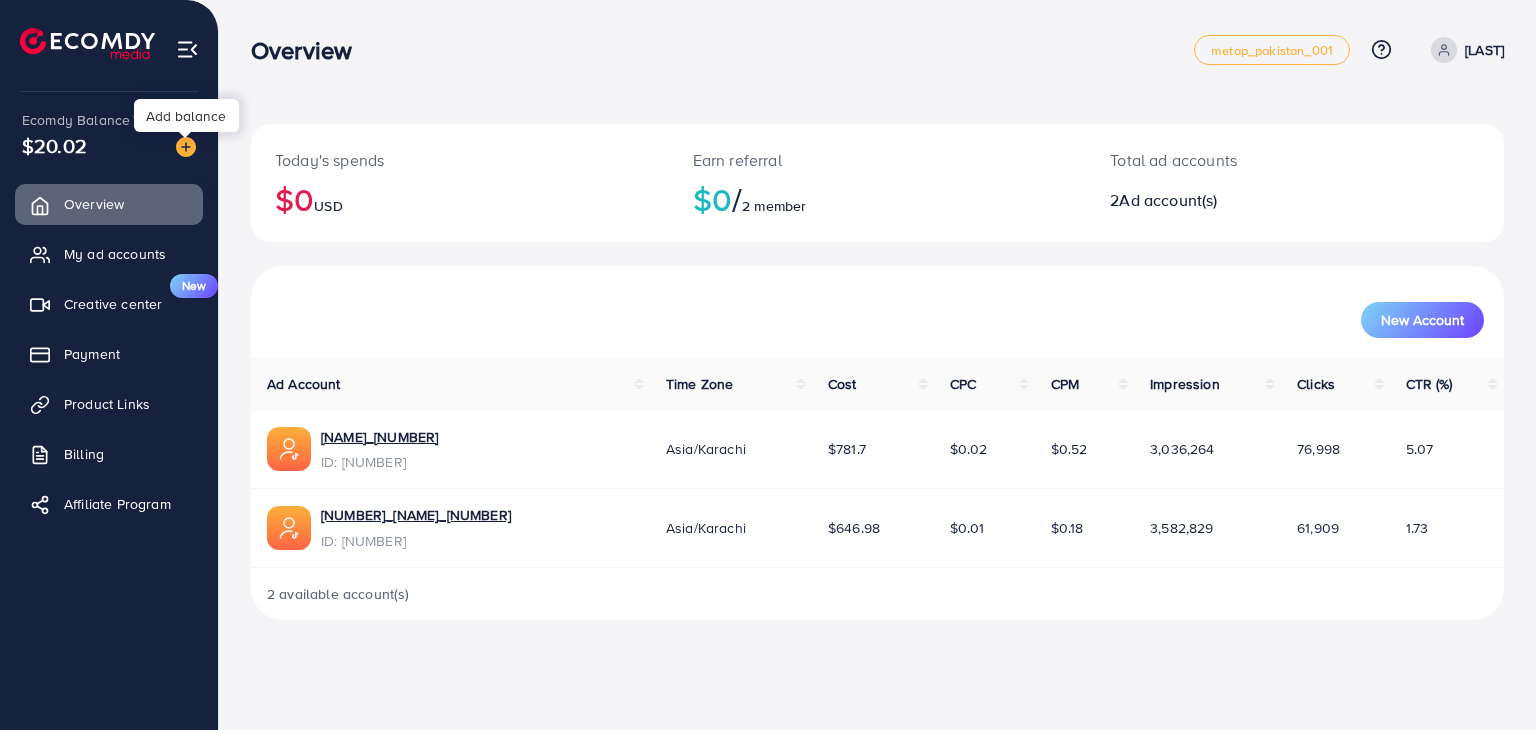 click at bounding box center [186, 147] 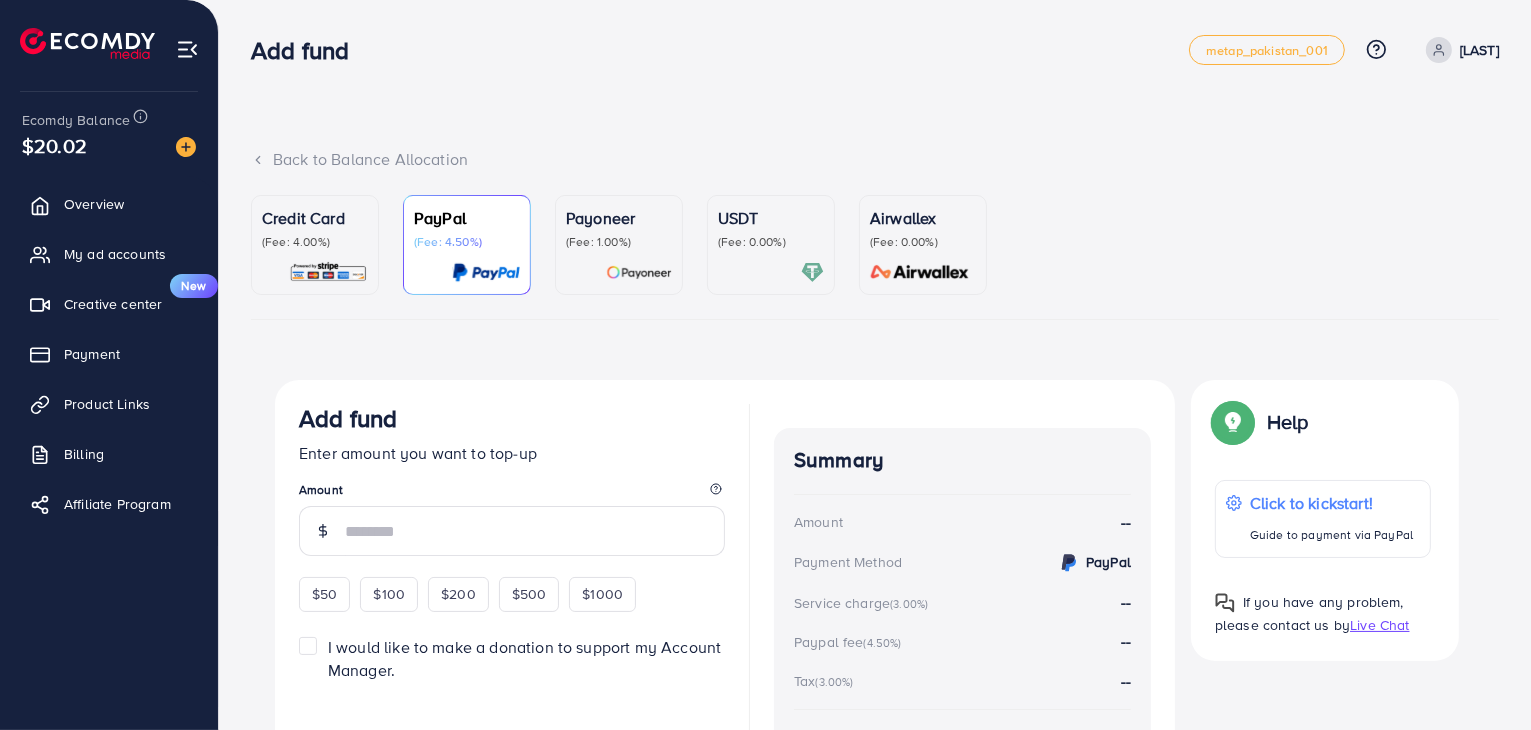 click on "(Fee: 0.00%)" at bounding box center [771, 242] 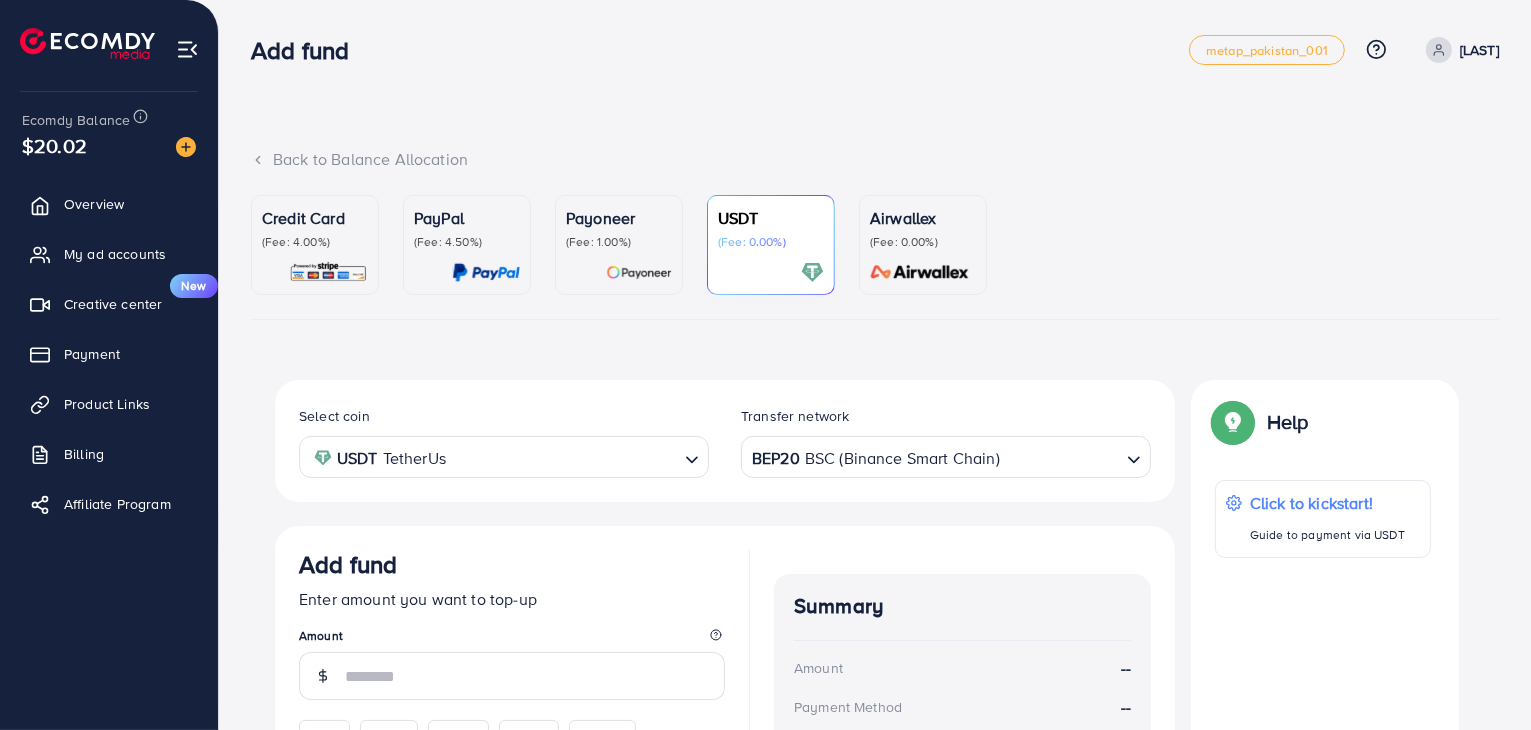 click on "BEP20 BSC (Binance Smart Chain)" at bounding box center (934, 455) 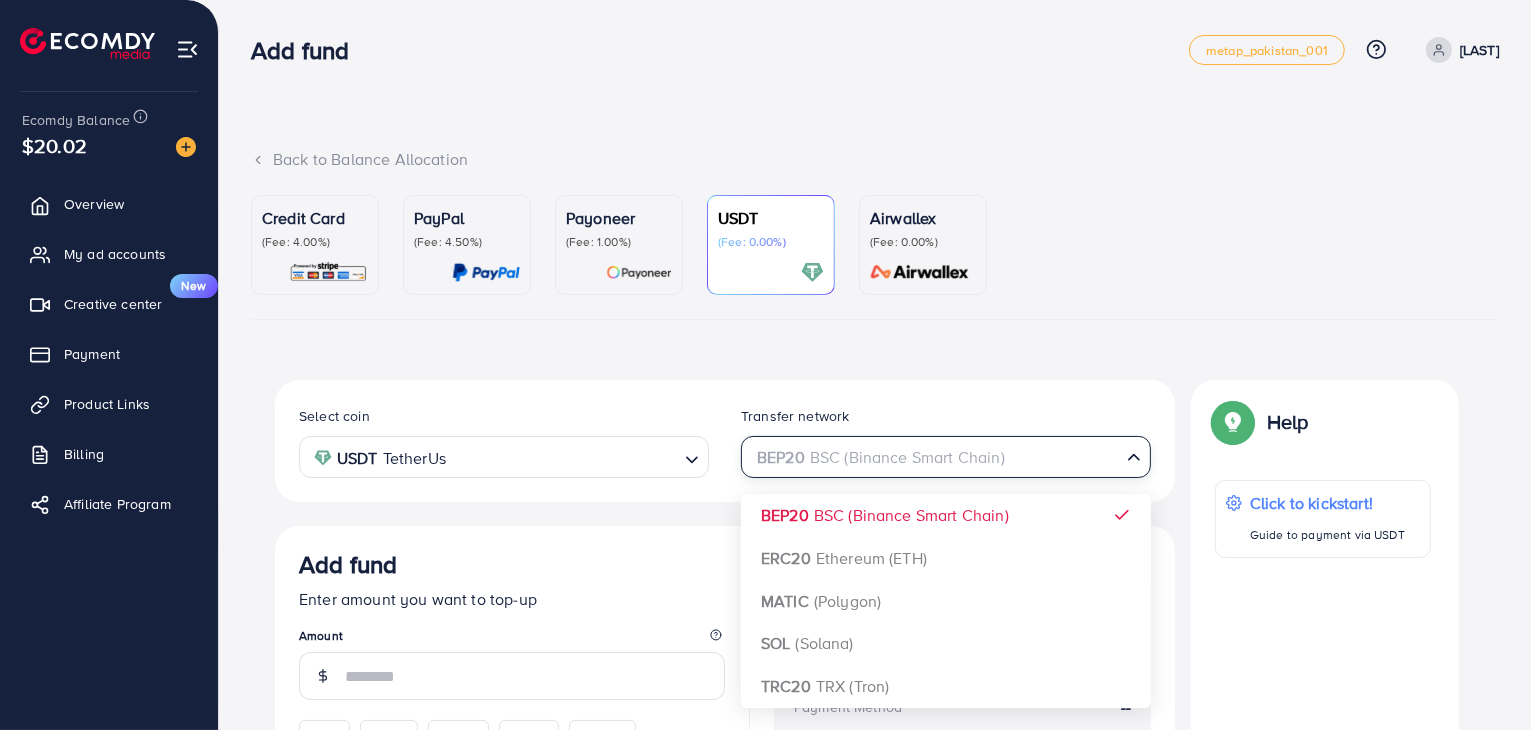 scroll, scrollTop: 233, scrollLeft: 0, axis: vertical 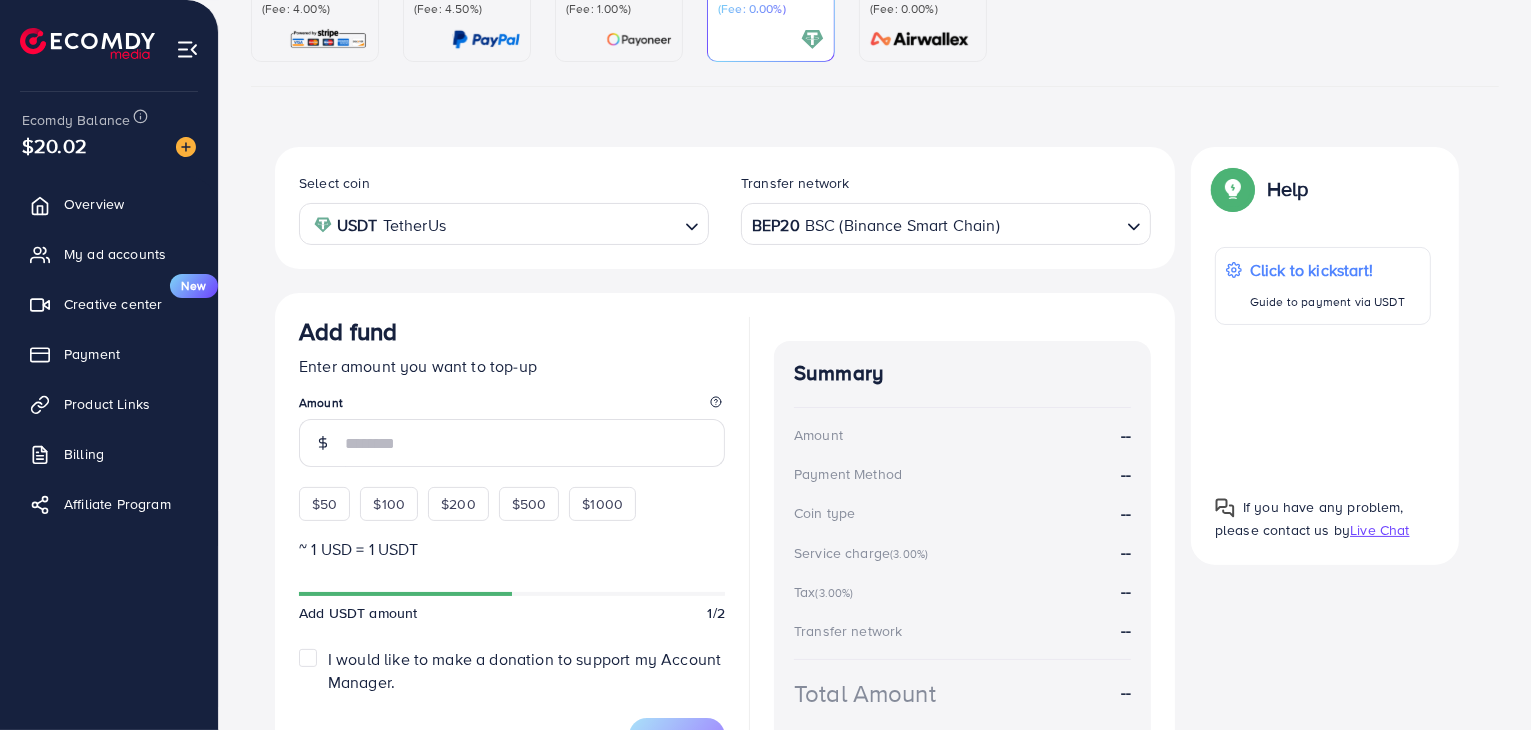 click on "Transfer network" at bounding box center (946, 188) 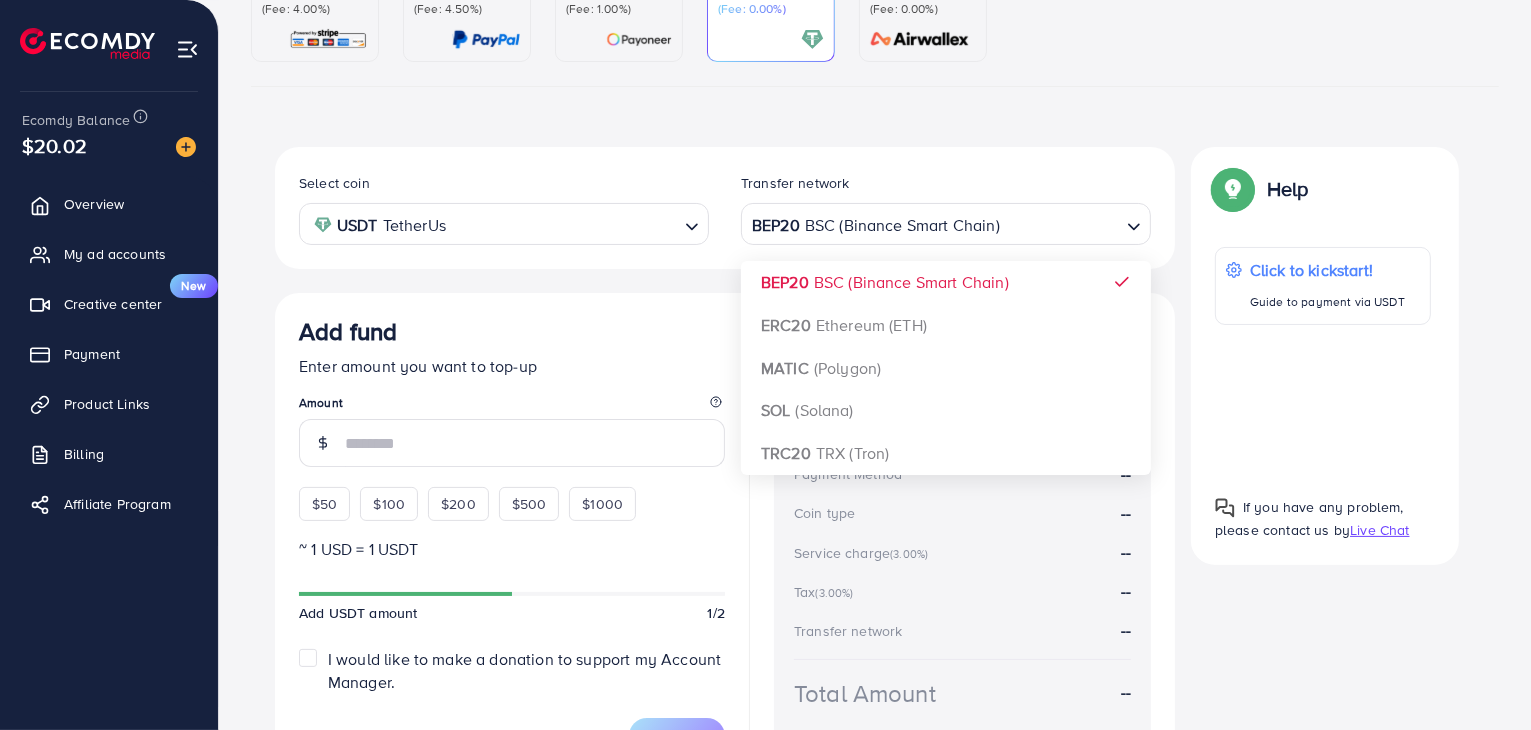 click on "BEP20 BSC (Binance Smart Chain)" at bounding box center [934, 222] 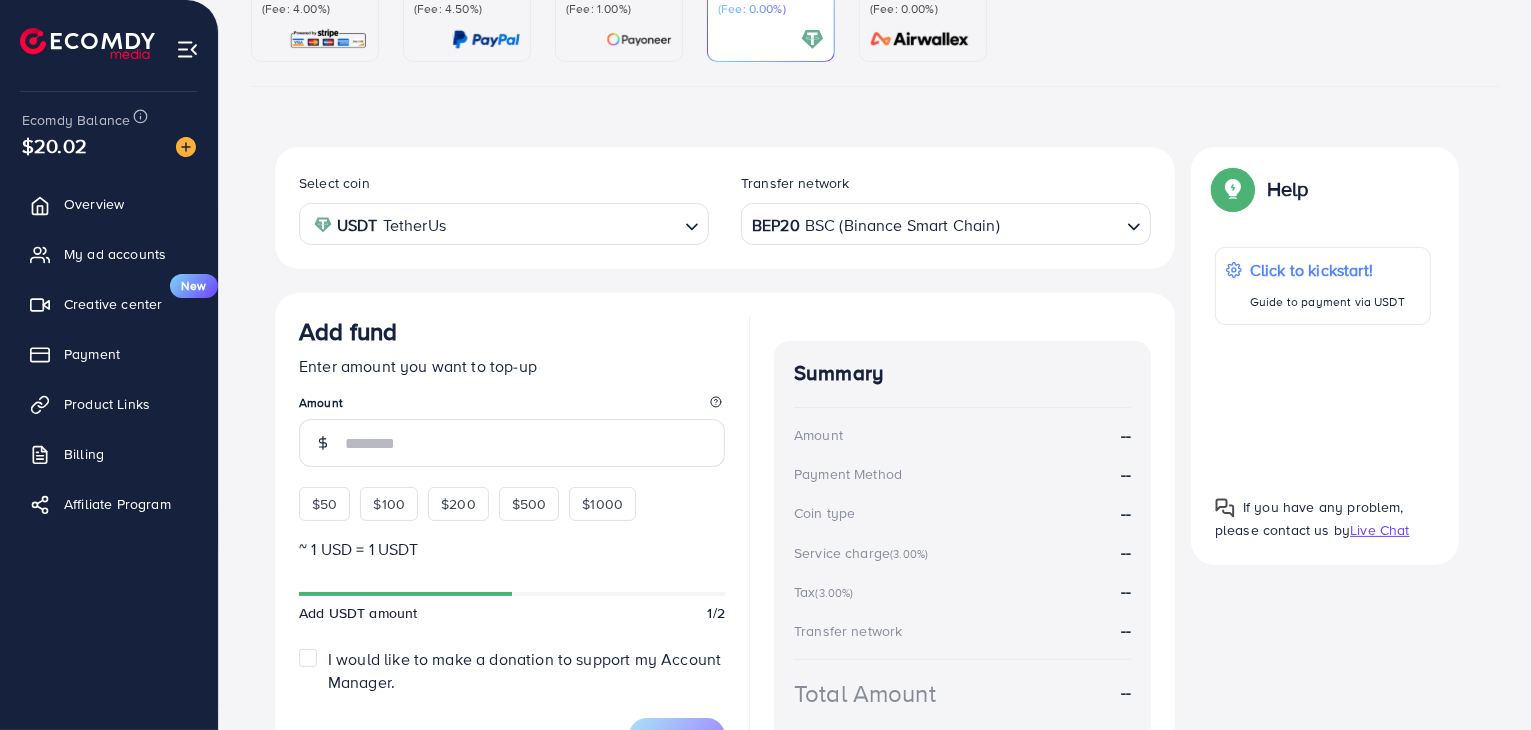 click at bounding box center (1060, 224) 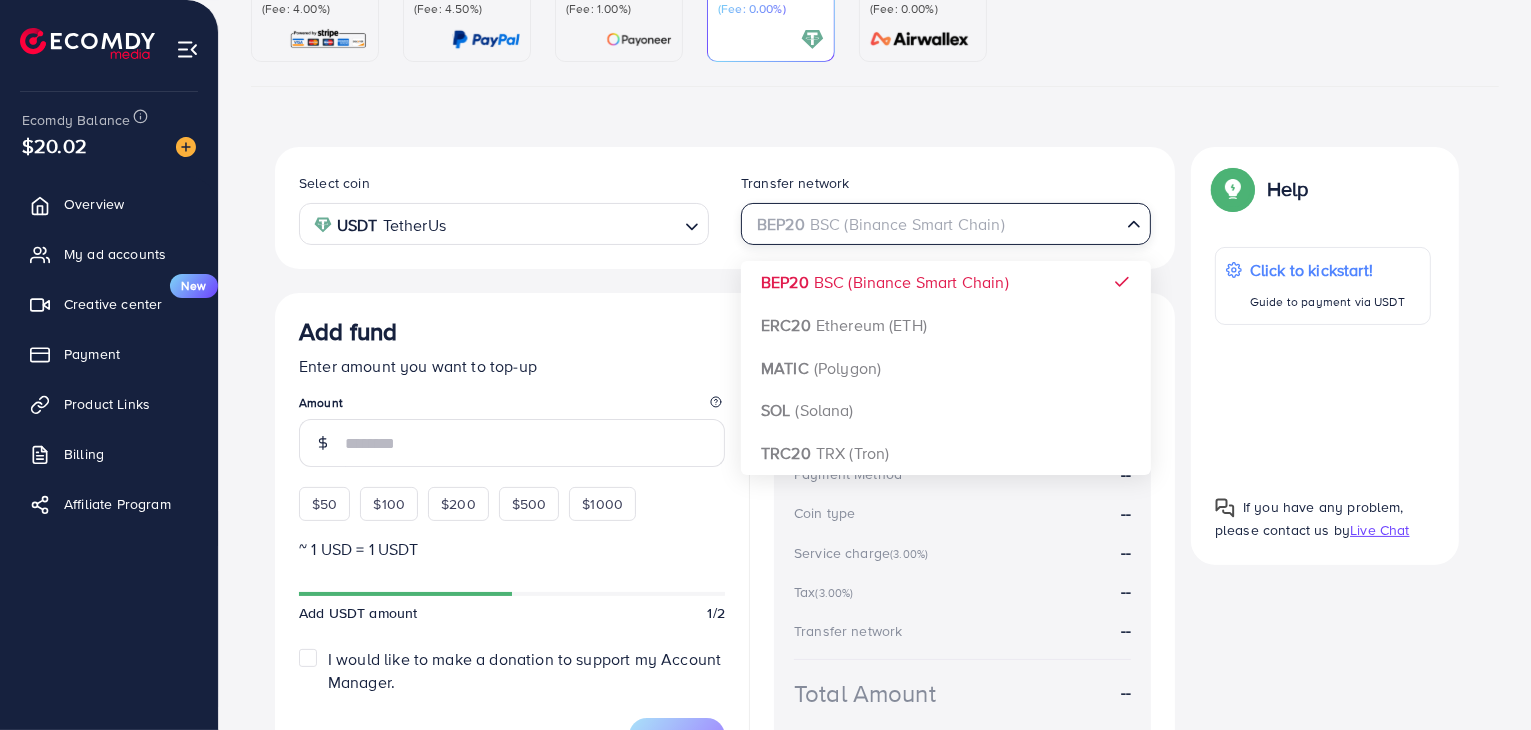 click on "Credit Card   (Fee: 4.00%)   PayPal   (Fee: 4.50%)   Payoneer   (Fee: 1.00%)   USDT   (Fee: 0.00%)   Airwallex   (Fee: 0.00%)   Top-up Success!   Thanks you for your purchase. Please check your balance again.   Summary   Amount   0 USD   Payment Method   MasterCard   Service charge  0 USD  Credit card fee  0 USD  Tax  0 USD  Total Amount = Amount + Service charge + Tax + Credit card fee    0 USD   Recharge   Show me Ad Account  *You can download the invoice   here  Credit Card  My Credit Cards   Card ID   Status   **** [NUMBER]   Pending   Active  Add credit card  Guaranteed  SAFE  Checkout   Email   Card Number   Expired   CVC   Name on card   Add card   If you have any problem, please contact us by   Live Chat   Help   Help   Click to kickstart!   Guide to payment via USDT   If you have any problem, please contact us by   Live Chat   Top-up fail!  Your transaction cannot be completed with error:   Summary   Amount   0 USD   Payment Method   Paypal   Service charge  0 USD" at bounding box center (875, 390) 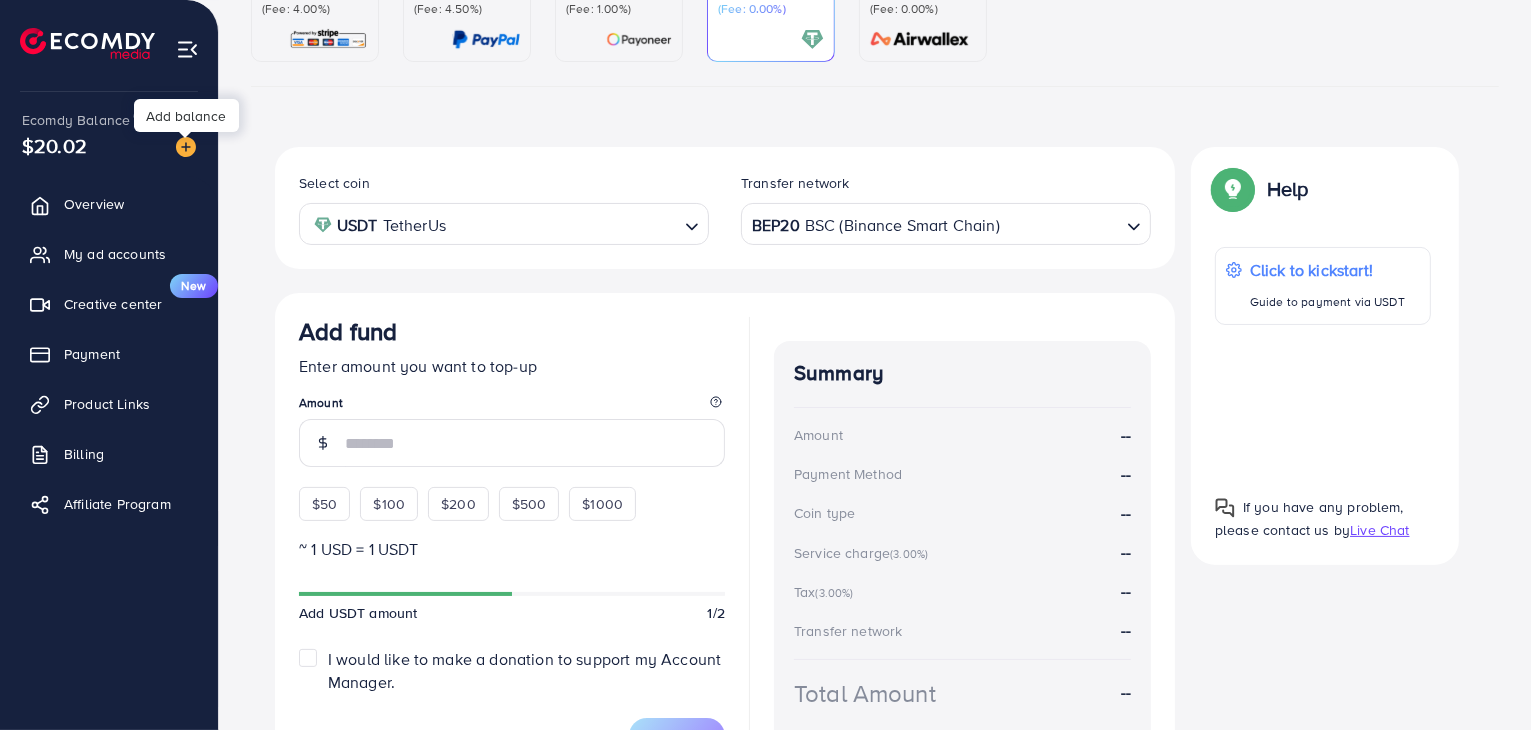 click at bounding box center (186, 147) 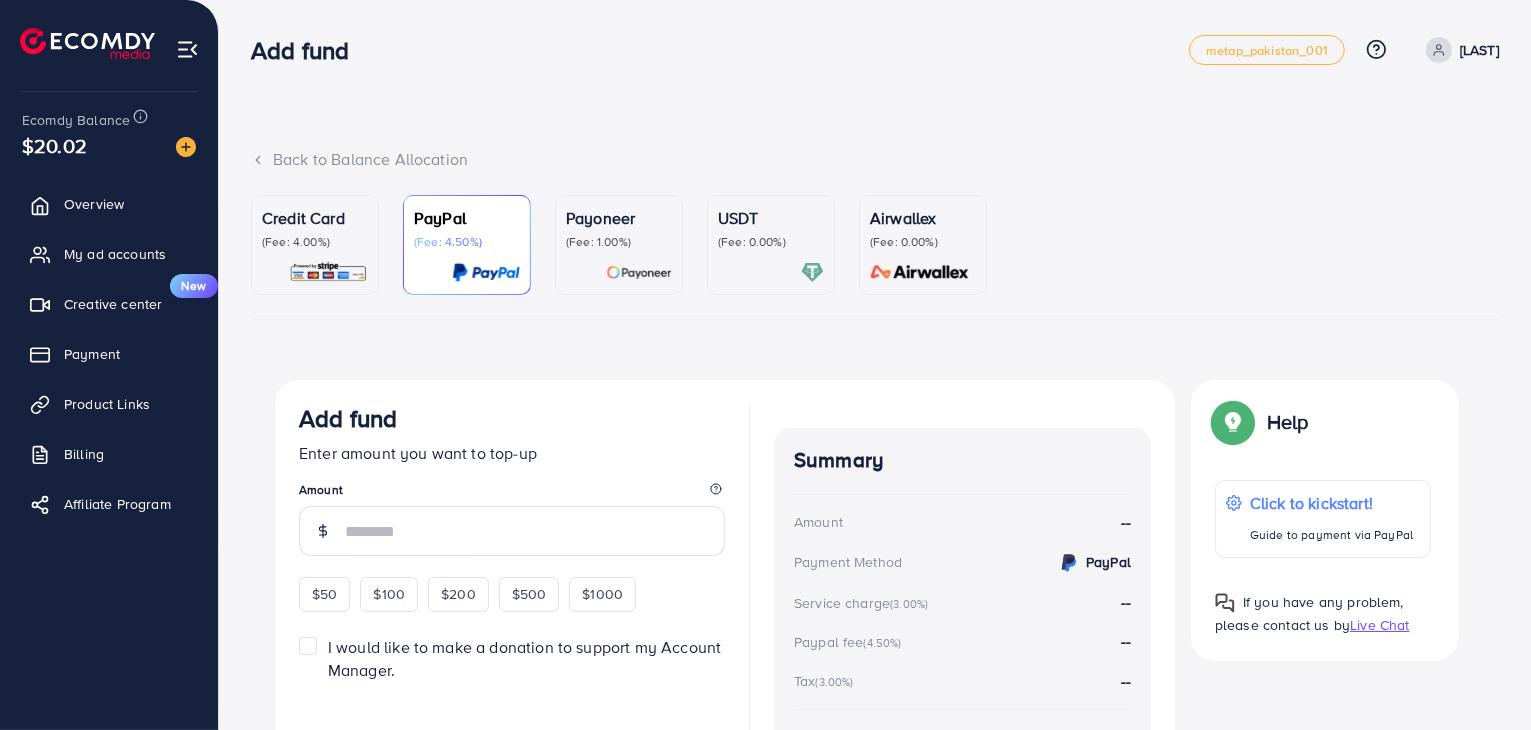 click on "USDT   (Fee: 0.00%)" at bounding box center (771, 228) 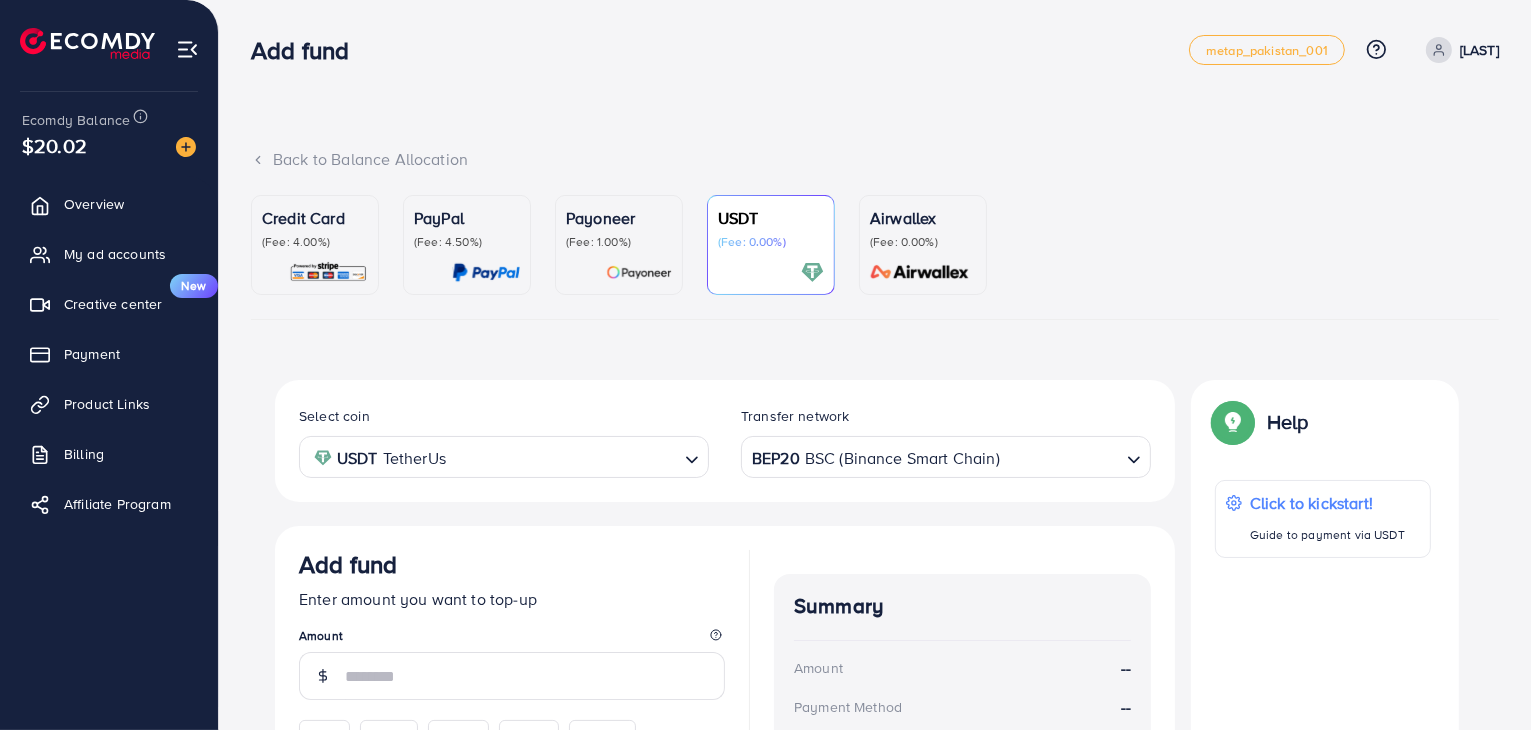 scroll, scrollTop: 233, scrollLeft: 0, axis: vertical 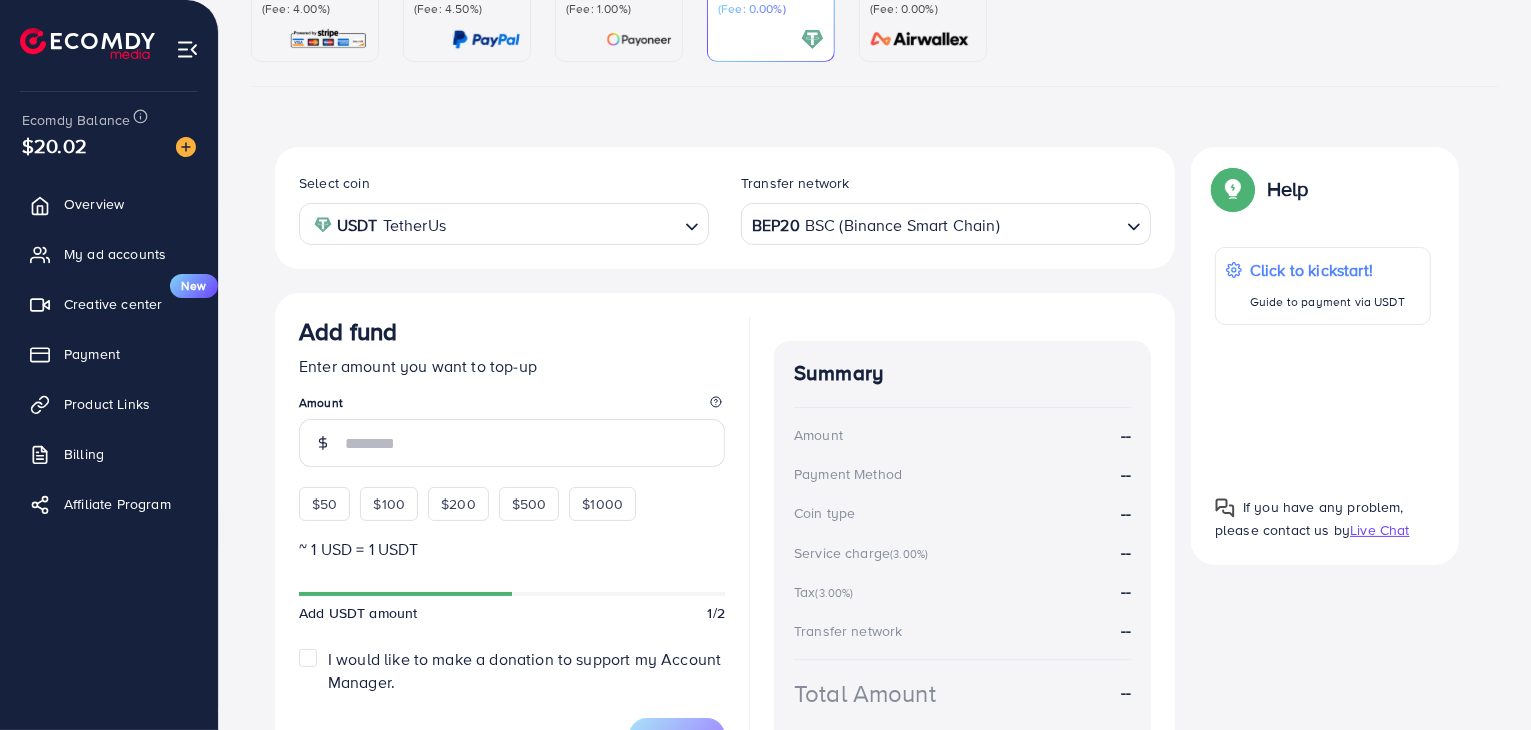 click on "BEP20 BSC (Binance Smart Chain)" at bounding box center (934, 222) 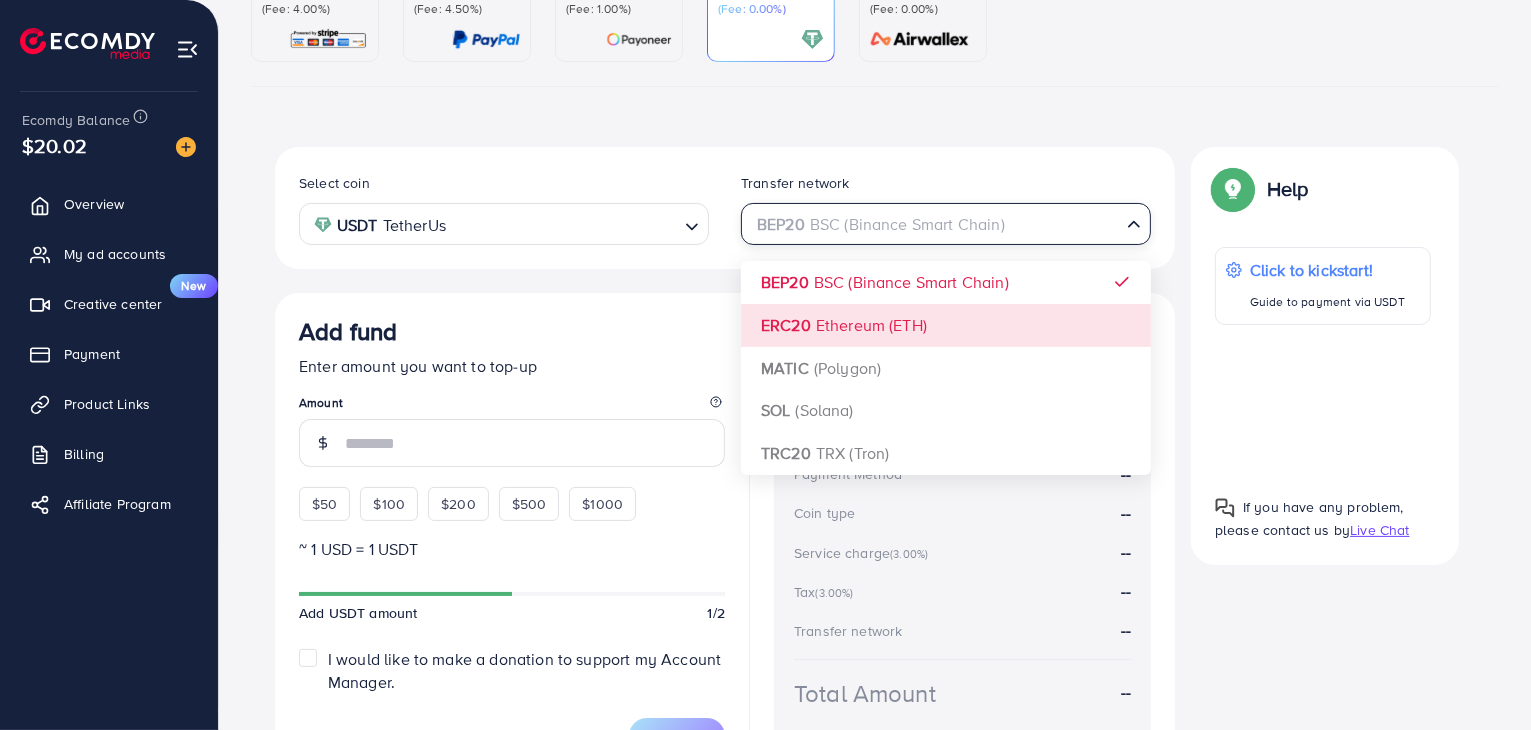 click on "Select coin   USDT TetherUs           Loading...     Transfer network   BEP20 BSC (Binance Smart Chain)           Loading...     BEP20 BSC (Binance Smart Chain) ERC20 Ethereum (ETH) MATIC (Polygon) SOL (Solana) TRC20 TRX (Tron)        Add fund  Enter amount you want to top-up Amount $50 $100 $200 $500 $1000  ~ 1 USD = 1 USDT   Add USDT amount  1/2 I would like to make a donation to support my Account Manager. 5% 10% 15% 20%  Continue   Summary   Amount   --   Payment Method   --   Coin type   --   Service charge   (3.00%)   --   Tax   (3.00%)   --   Transfer network   --   Total Amount   --" at bounding box center (725, 474) 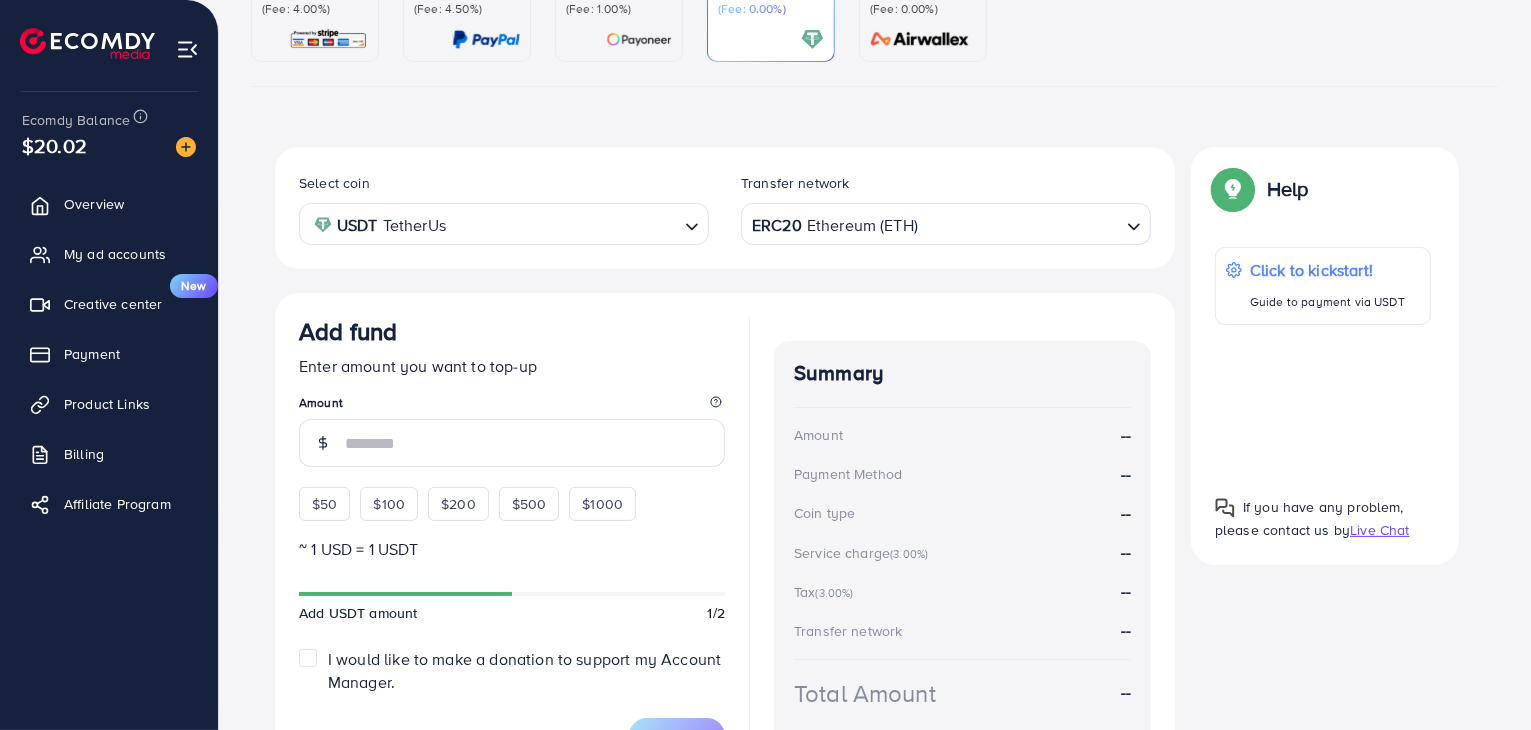 scroll, scrollTop: 376, scrollLeft: 0, axis: vertical 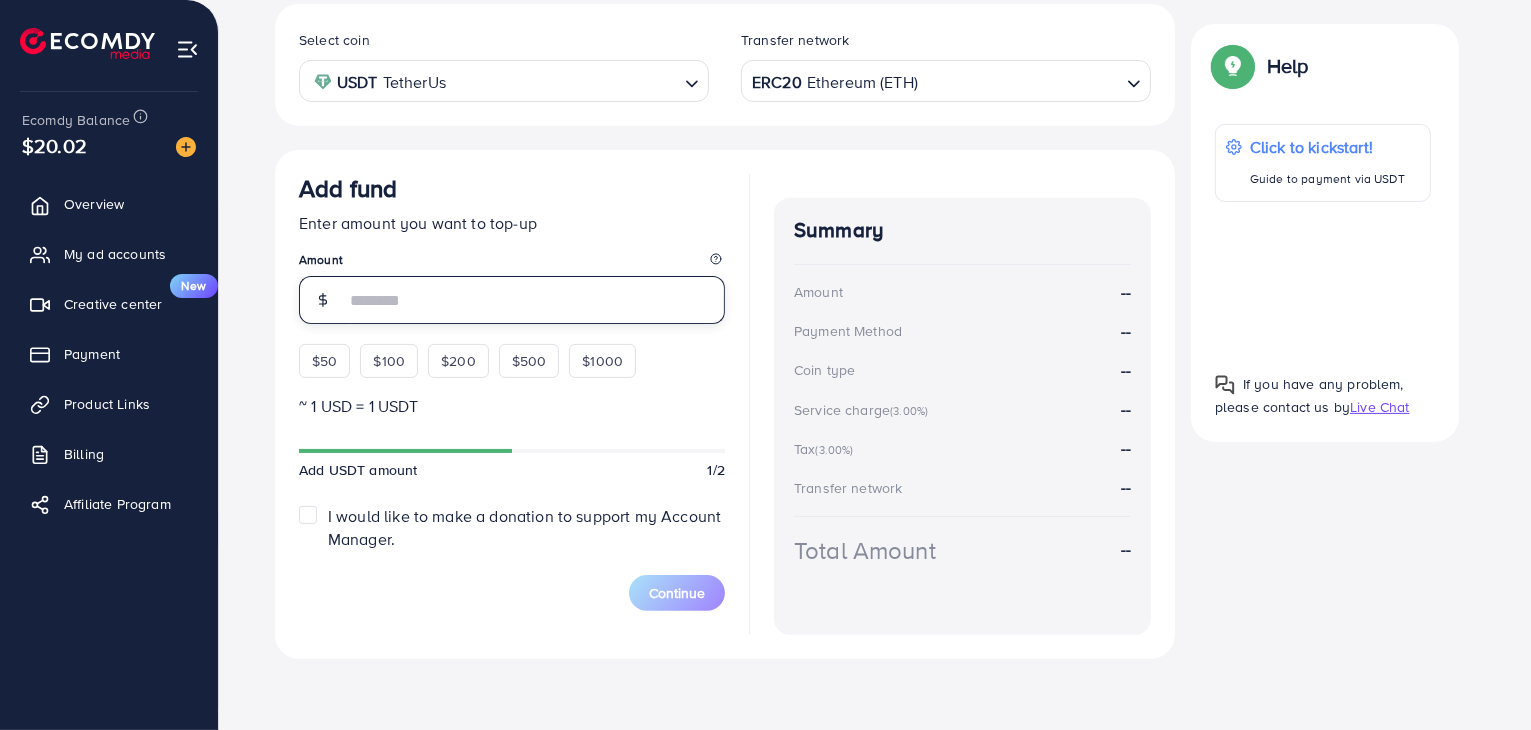 click at bounding box center [535, 300] 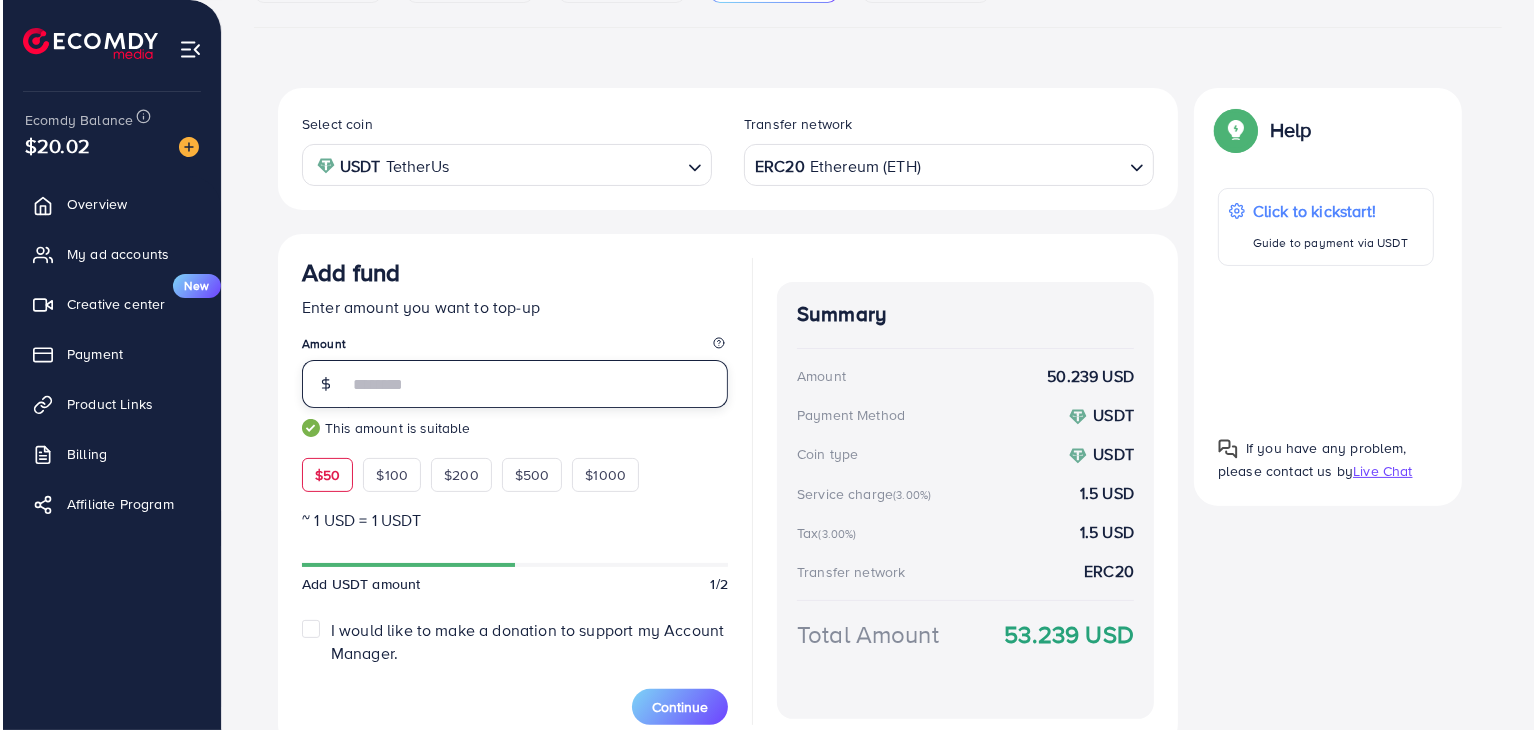 scroll, scrollTop: 382, scrollLeft: 0, axis: vertical 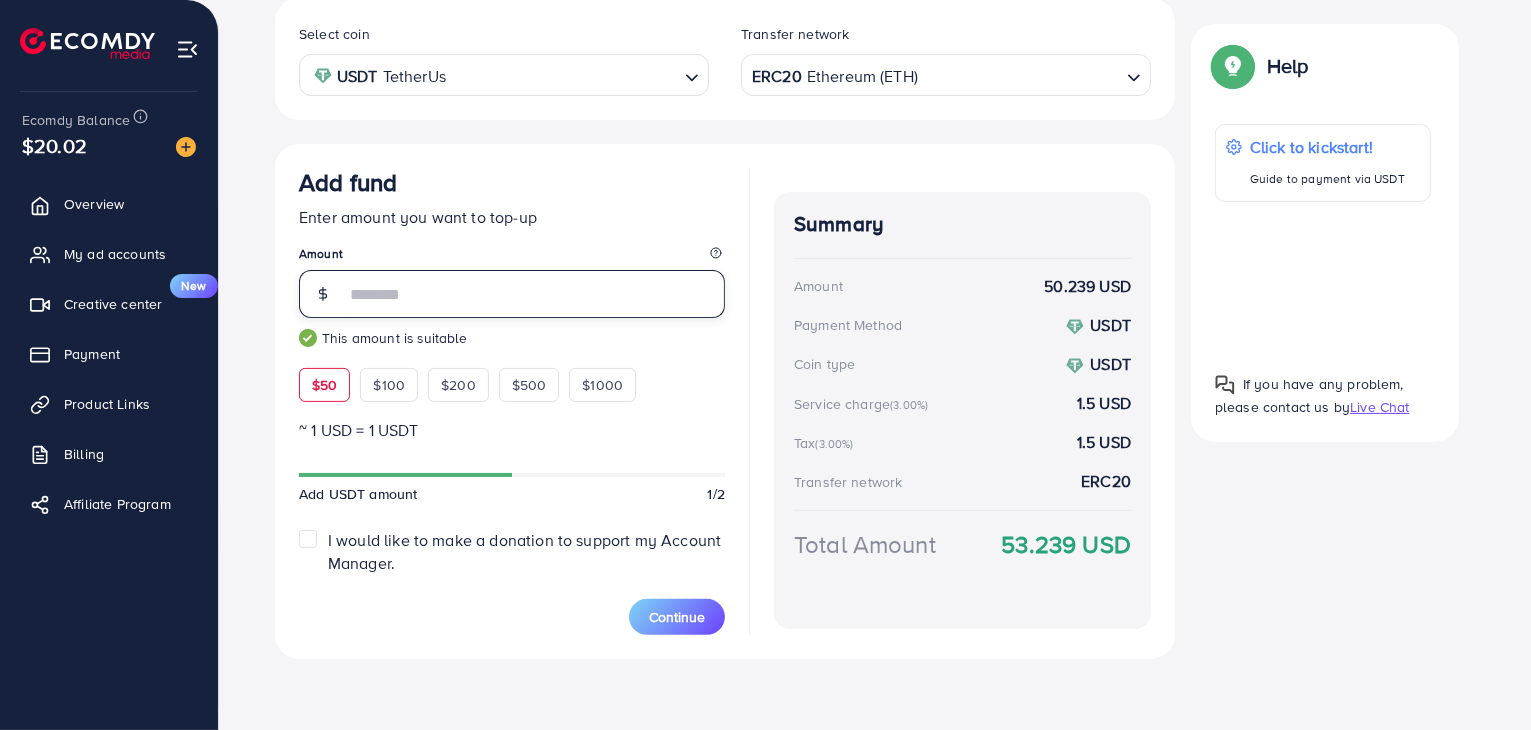 type on "**" 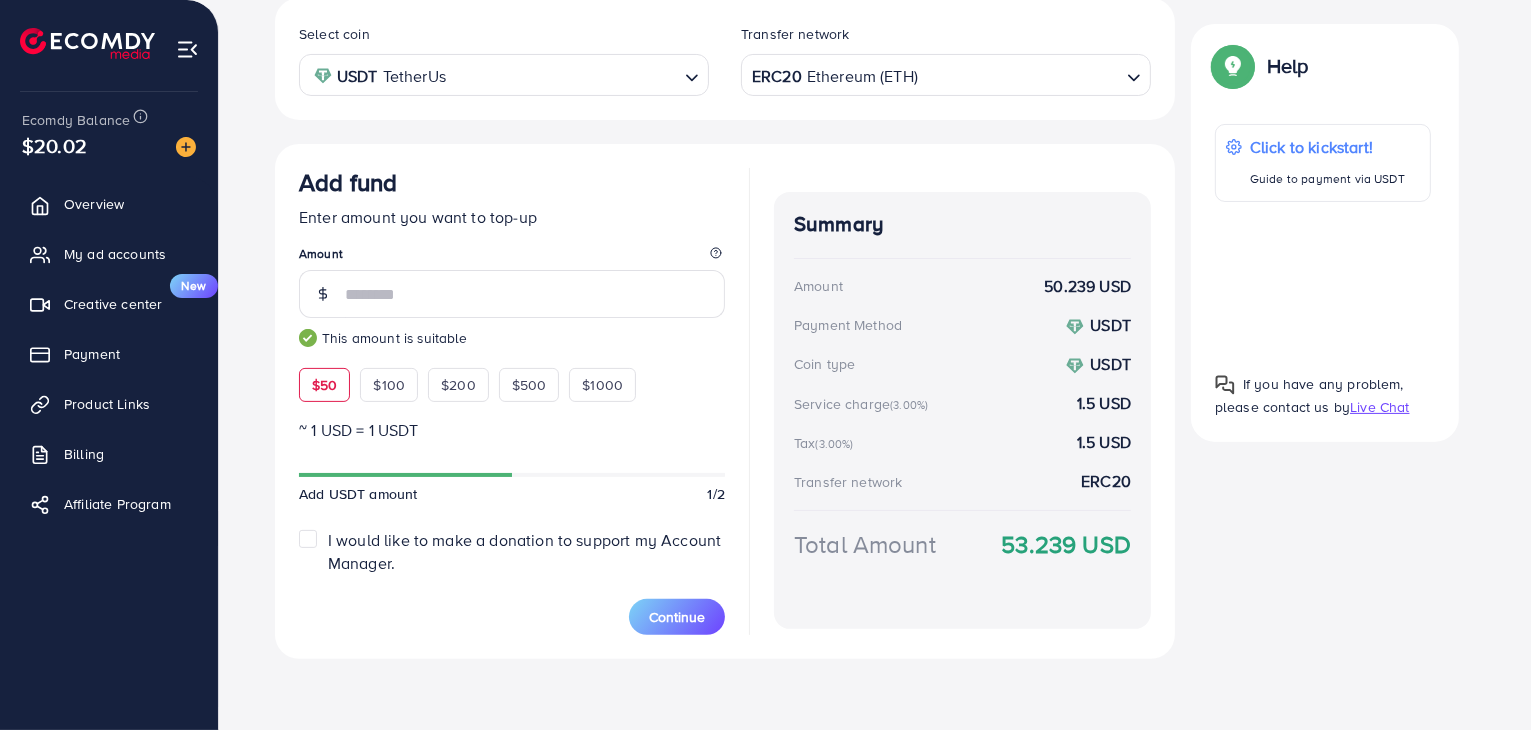 click at bounding box center [1019, 75] 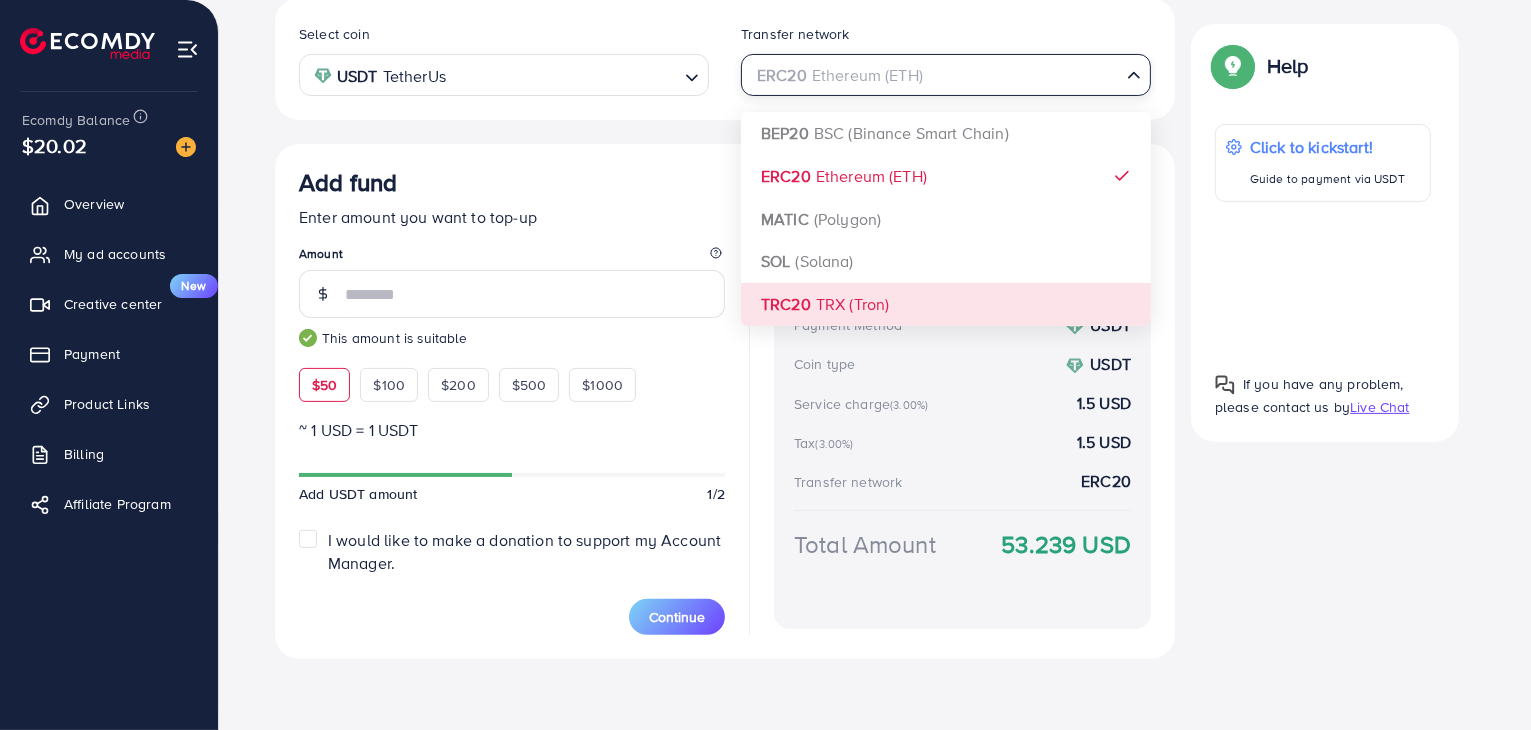 click on "Select coin   USDT TetherUs           Loading...     Transfer network   ERC20 Ethereum (ETH)           Loading...     BEP20 BSC (Binance Smart Chain) ERC20 Ethereum (ETH) MATIC (Polygon) SOL (Solana) TRC20 TRX (Tron)        Add fund  Enter amount you want to top-up Amount **  This amount is suitable  $50 $100 $200 $500 $1000  ~ 1 USD = 1 USDT   Add USDT amount  1/2 I would like to make a donation to support my Account Manager. 5% 10% 15% 20%  Continue   Summary   Amount   50.239 USD   Payment Method  USDT  Coin type  USDT  Service charge   (3.00%)  1.5 USD  Tax   (3.00%)  1.5 USD  Transfer network  ERC20  Total Amount   53.239 USD" at bounding box center [725, 328] 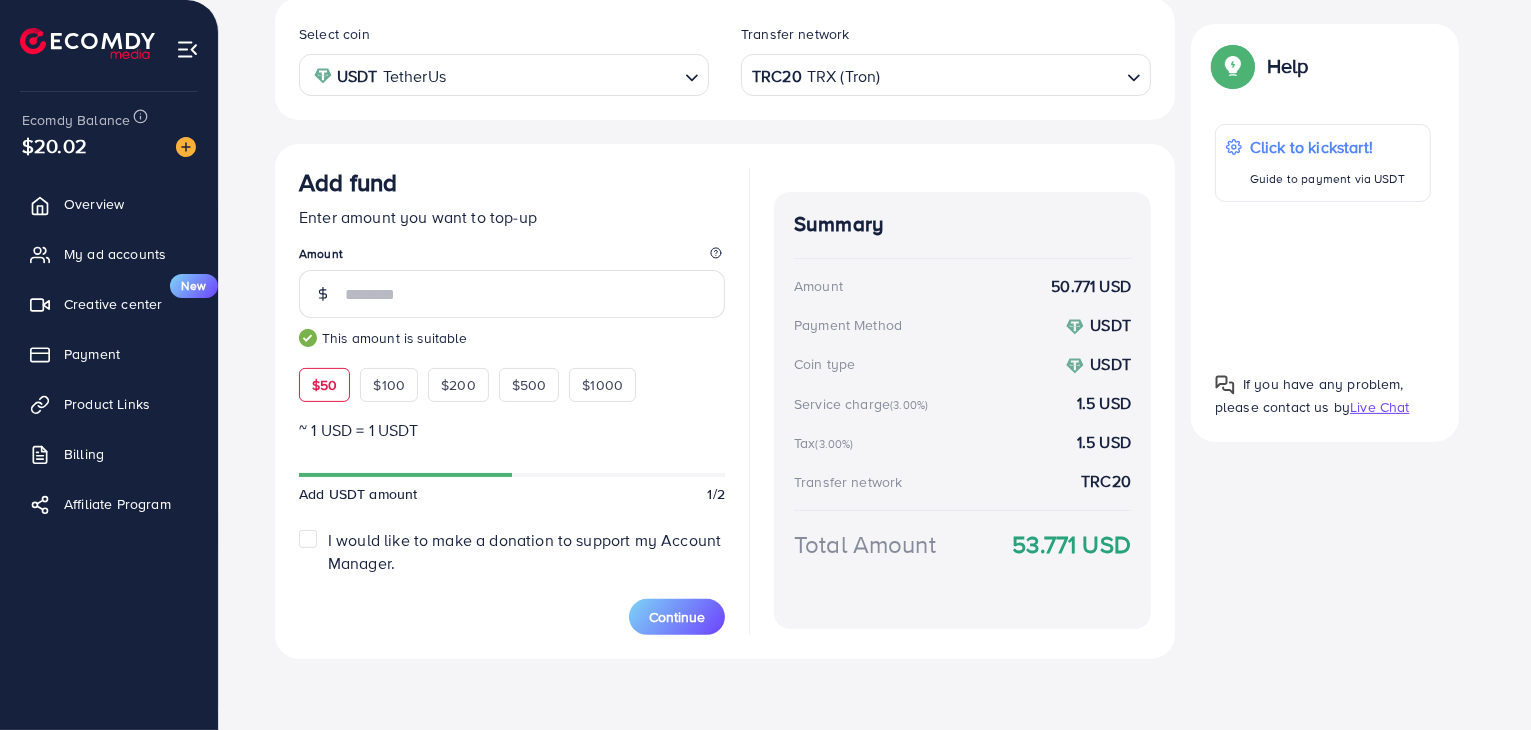 click at bounding box center (1000, 75) 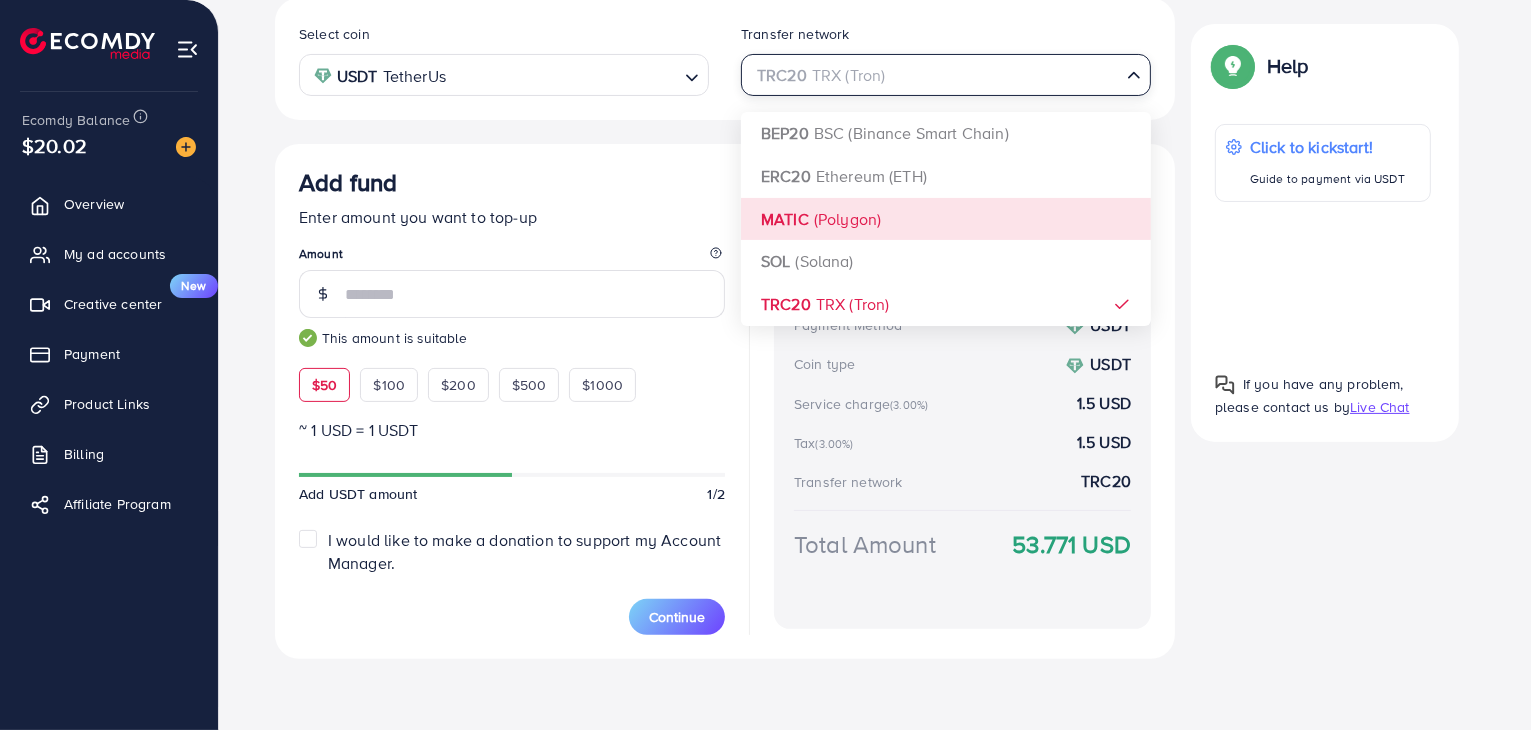 click on "Select coin   USDT TetherUs           Loading...     Transfer network   TRC20 TRX (Tron)           Loading...     BEP20 BSC (Binance Smart Chain) ERC20 Ethereum (ETH) MATIC (Polygon) SOL (Solana) TRC20 TRX (Tron)        Add fund  Enter amount you want to top-up Amount **  This amount is suitable  $50 $100 $200 $500 $1000  ~ 1 USD = 1 USDT   Add USDT amount  1/2 I would like to make a donation to support my Account Manager. 5% 10% 15% 20%  Continue   Summary   Amount   50.771 USD   Payment Method  USDT  Coin type  USDT  Service charge   (3.00%)  1.5 USD  Tax   (3.00%)  1.5 USD  Transfer network  TRC20  Total Amount   53.771 USD" at bounding box center (725, 328) 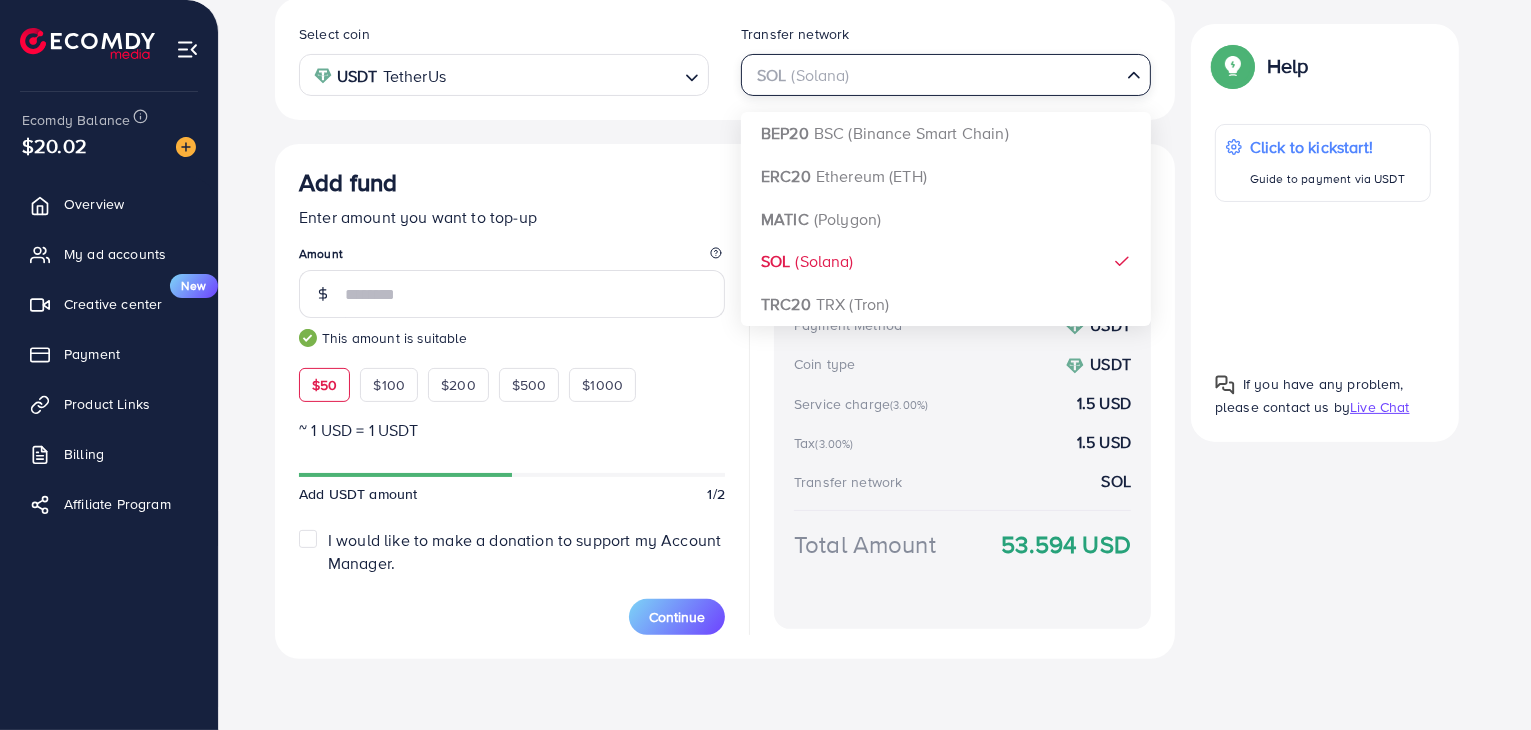 click at bounding box center [934, 75] 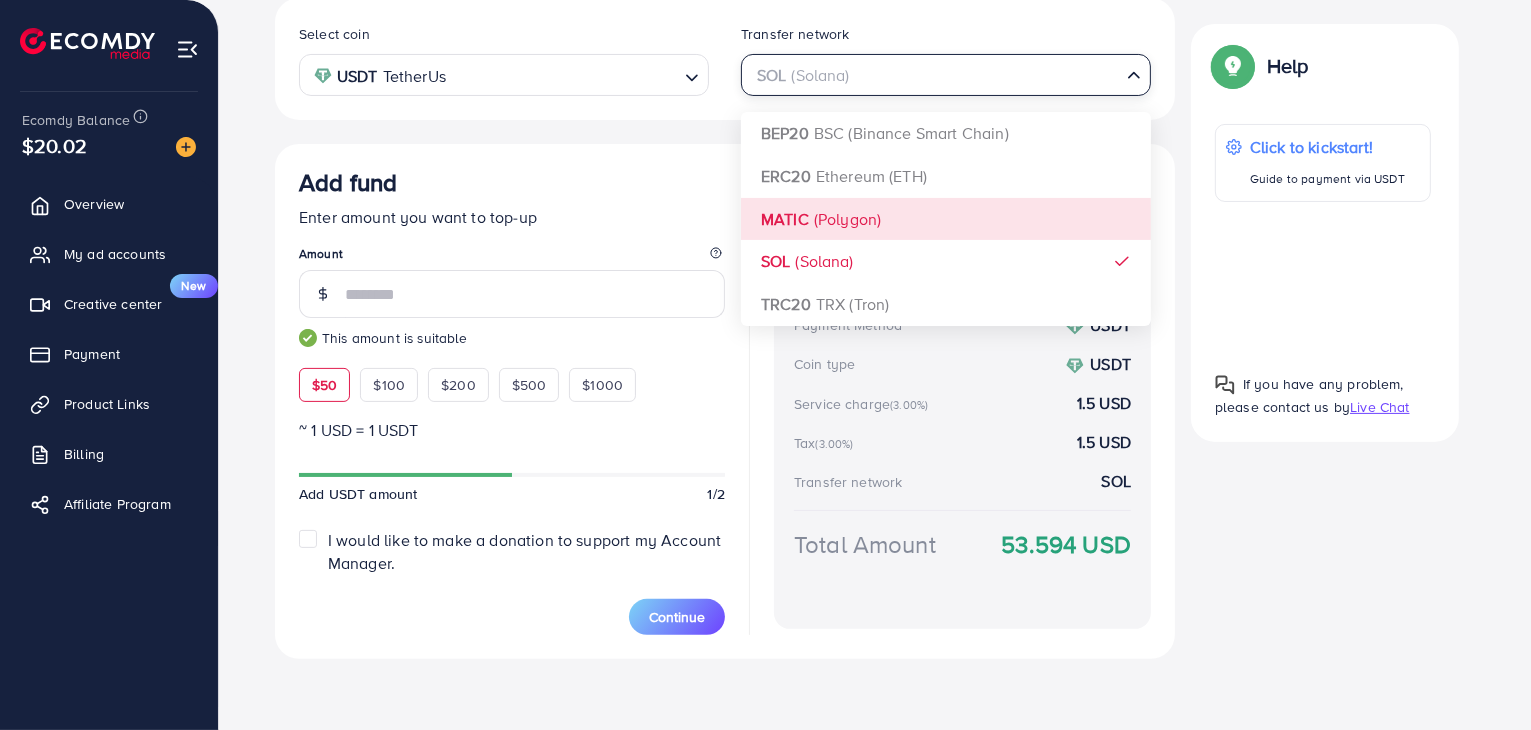 click on "Select coin   USDT TetherUs           Loading...     Transfer network   SOL (Solana)           Loading...     BEP20 BSC (Binance Smart Chain) ERC20 Ethereum (ETH) MATIC (Polygon) SOL (Solana) TRC20 TRX (Tron)        Add fund  Enter amount you want to top-up Amount **  This amount is suitable  $50 $100 $200 $500 $1000  ~ 1 USD = 1 USDT   Add USDT amount  1/2 I would like to make a donation to support my Account Manager. 5% 10% 15% 20%  Continue   Summary   Amount   50.594 USD   Payment Method  USDT  Coin type  USDT  Service charge   (3.00%)  1.5 USD  Tax   (3.00%)  1.5 USD  Transfer network  SOL  Total Amount   53.594 USD" at bounding box center [725, 328] 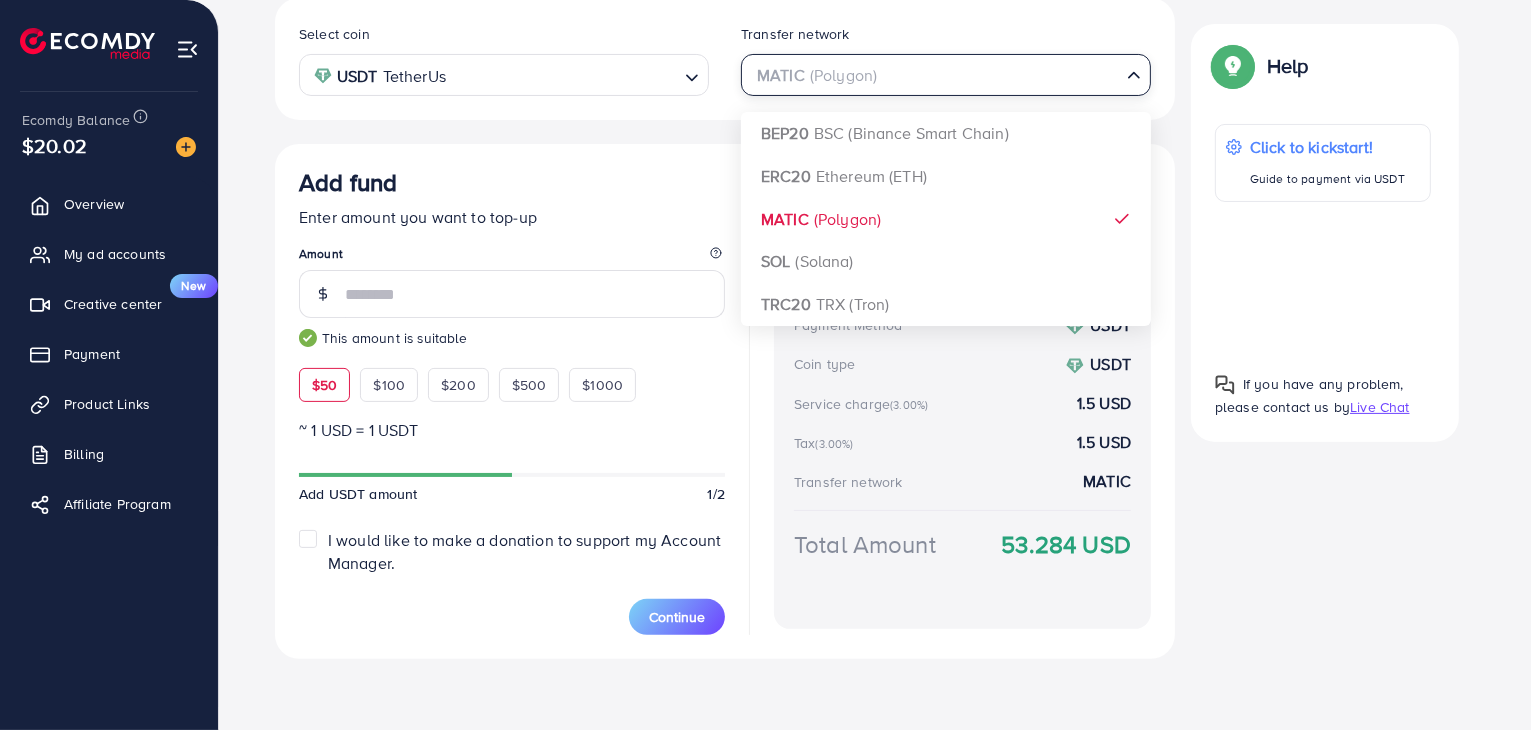 click at bounding box center (934, 75) 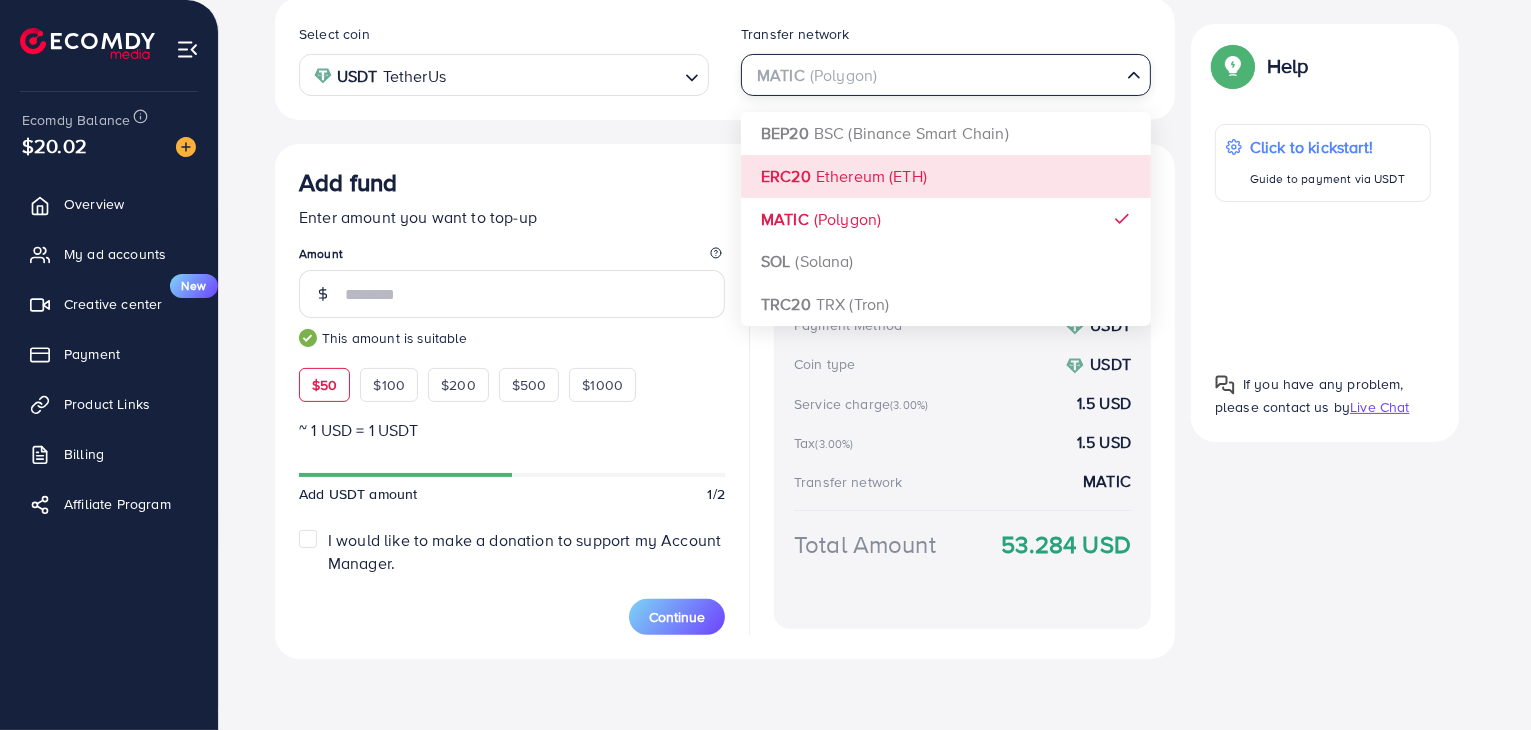 click on "Select coin   USDT TetherUs           Loading...     Transfer network   MATIC (Polygon)           Loading...     BEP20 BSC (Binance Smart Chain) ERC20 Ethereum (ETH) MATIC (Polygon) SOL (Solana) TRC20 TRX (Tron)        Add fund  Enter amount you want to top-up Amount **  This amount is suitable  $50 $100 $200 $500 $1000  ~ 1 USD = 1 USDT   Add USDT amount  1/2 I would like to make a donation to support my Account Manager. 5% 10% 15% 20%  Continue   Summary   Amount   50.284 USD   Payment Method  USDT  Coin type  USDT  Service charge   (3.00%)  1.5 USD  Tax   (3.00%)  1.5 USD  Transfer network  MATIC  Total Amount   53.284 USD" at bounding box center [725, 328] 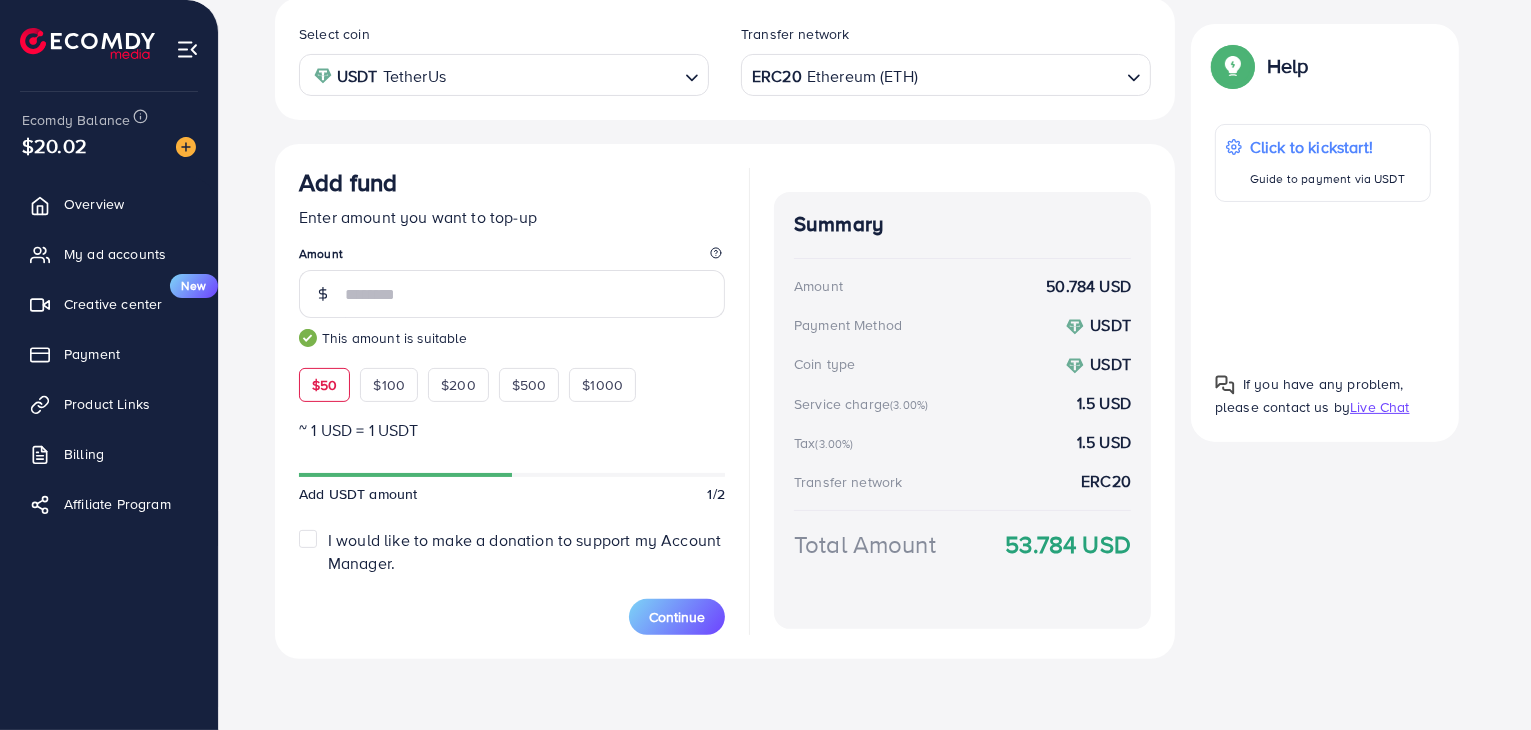 click at bounding box center [1019, 75] 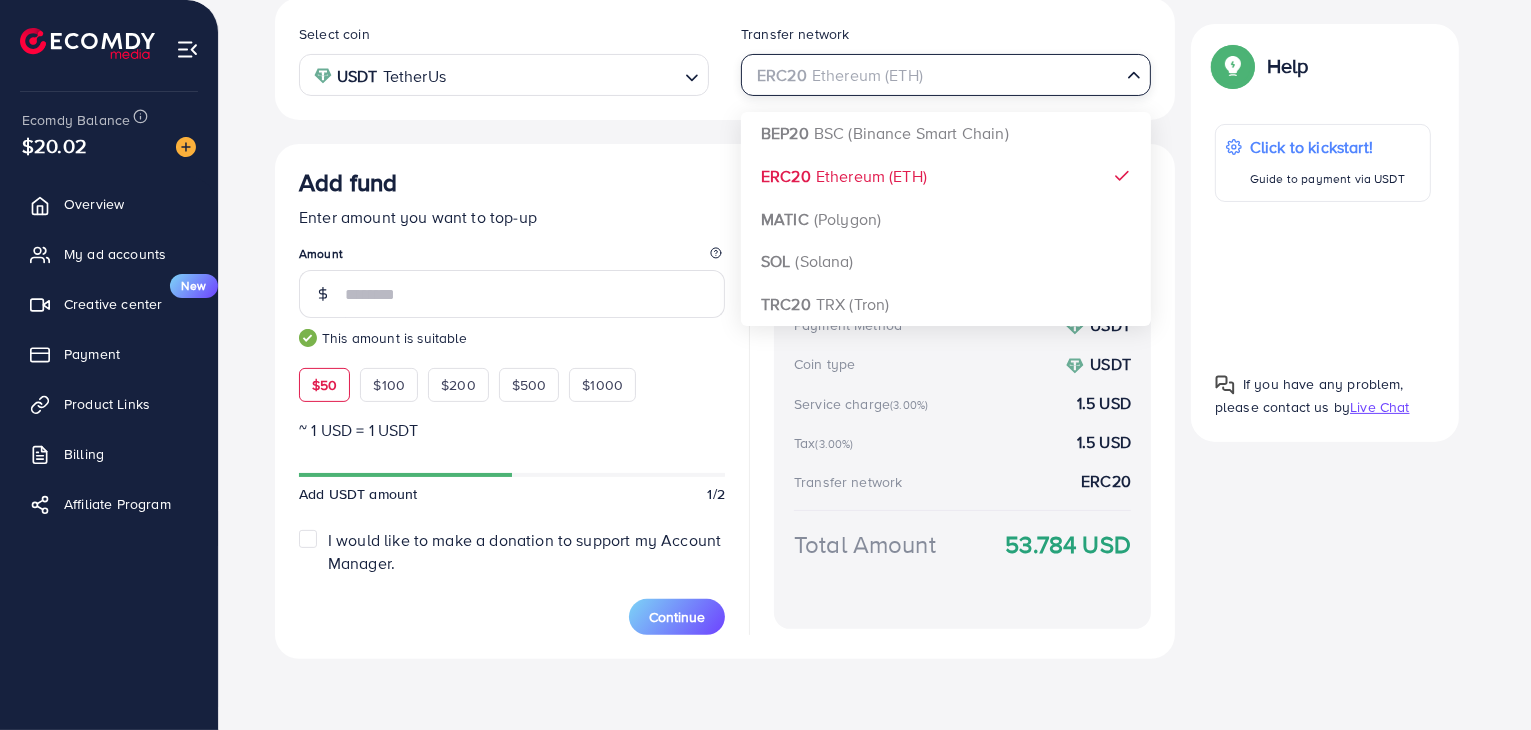 click on "Select coin   USDT TetherUs           Loading...     Transfer network   ERC20 Ethereum (ETH)           Loading...     BEP20 BSC (Binance Smart Chain) ERC20 Ethereum (ETH) MATIC (Polygon) SOL (Solana) TRC20 TRX (Tron)        Add fund  Enter amount you want to top-up Amount **  This amount is suitable  $50 $100 $200 $500 $1000  ~ 1 USD = 1 USDT   Add USDT amount  1/2 I would like to make a donation to support my Account Manager. 5% 10% 15% 20%  Continue   Summary   Amount   50.784 USD   Payment Method  USDT  Coin type  USDT  Service charge   (3.00%)  1.5 USD  Tax   (3.00%)  1.5 USD  Transfer network  ERC20  Total Amount   53.784 USD" at bounding box center [725, 328] 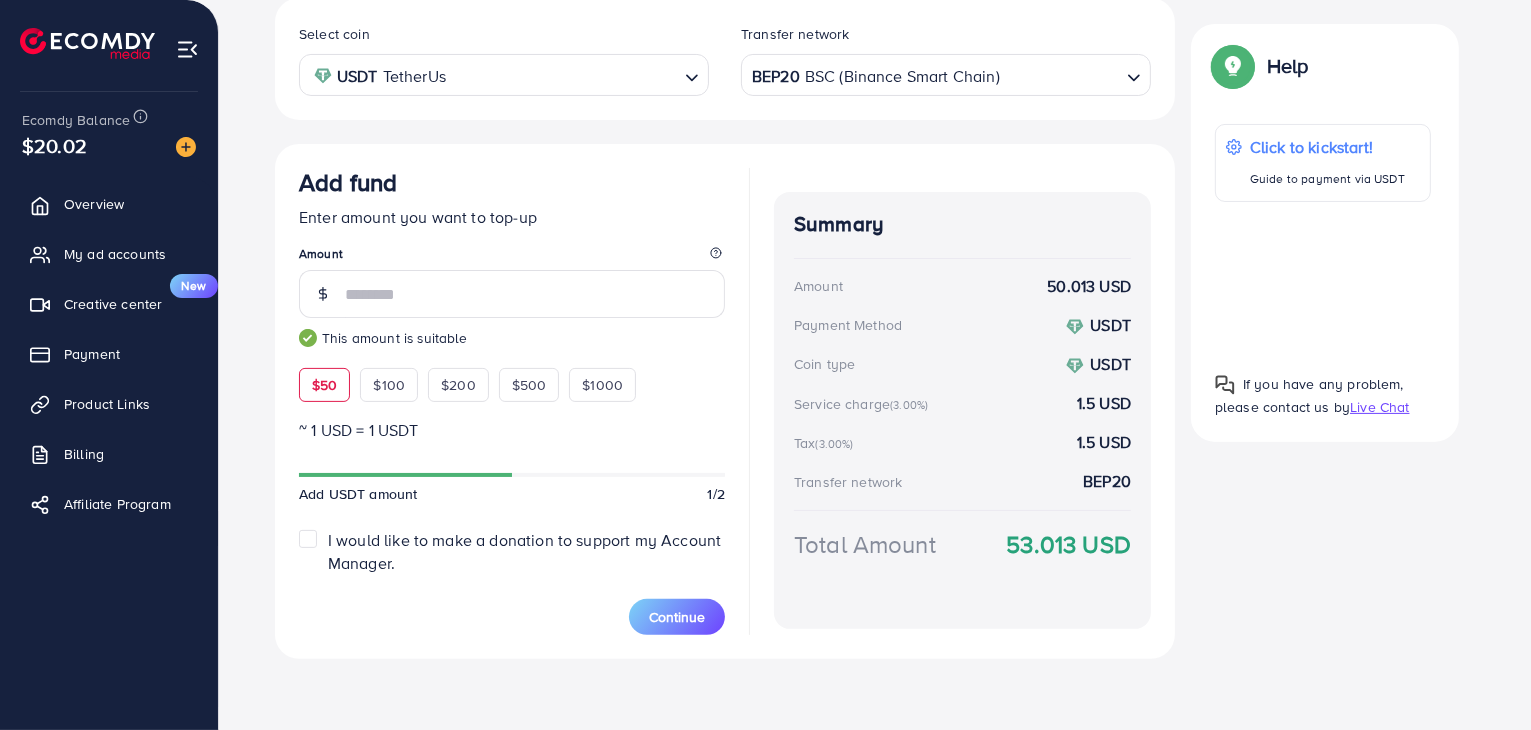 click at bounding box center (1323, 279) 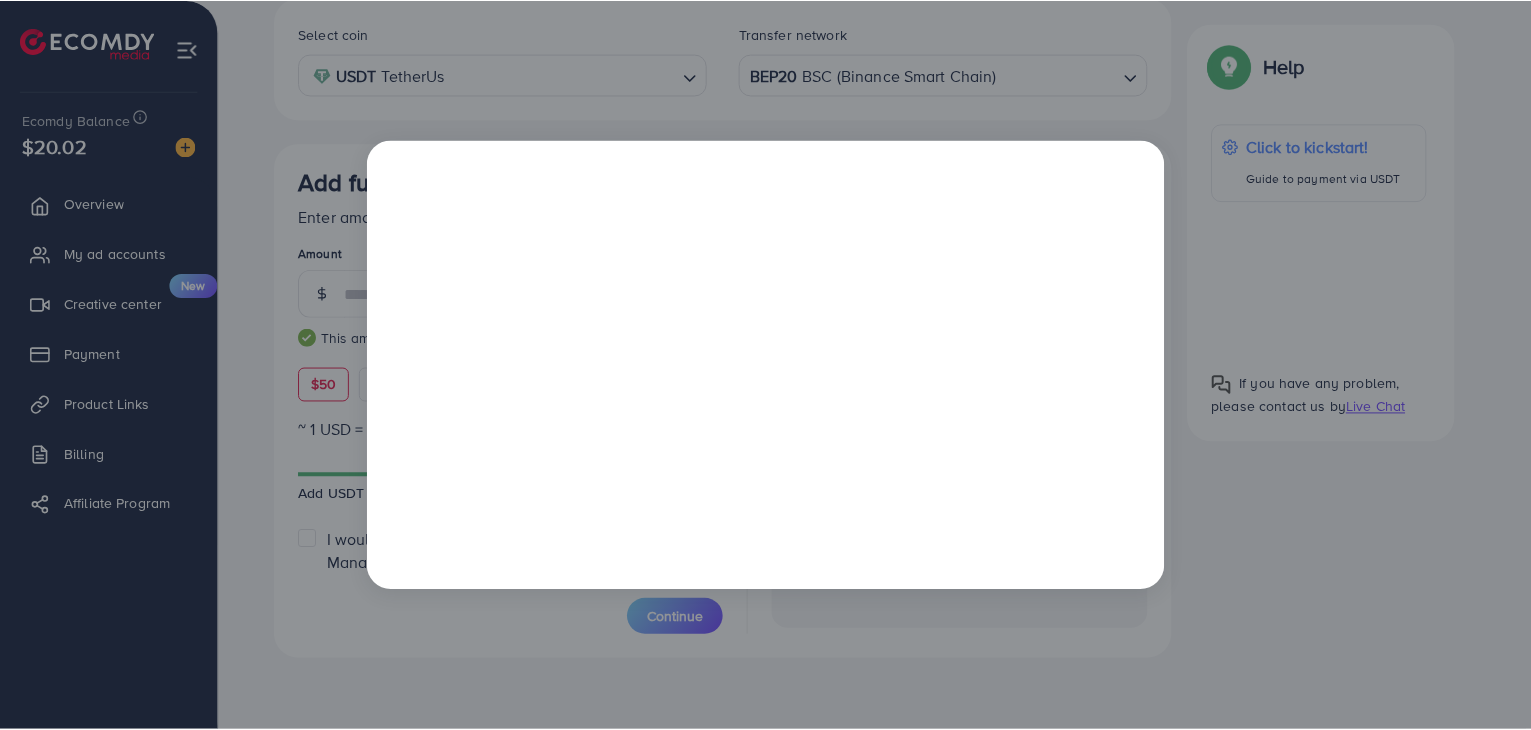 scroll, scrollTop: 0, scrollLeft: 0, axis: both 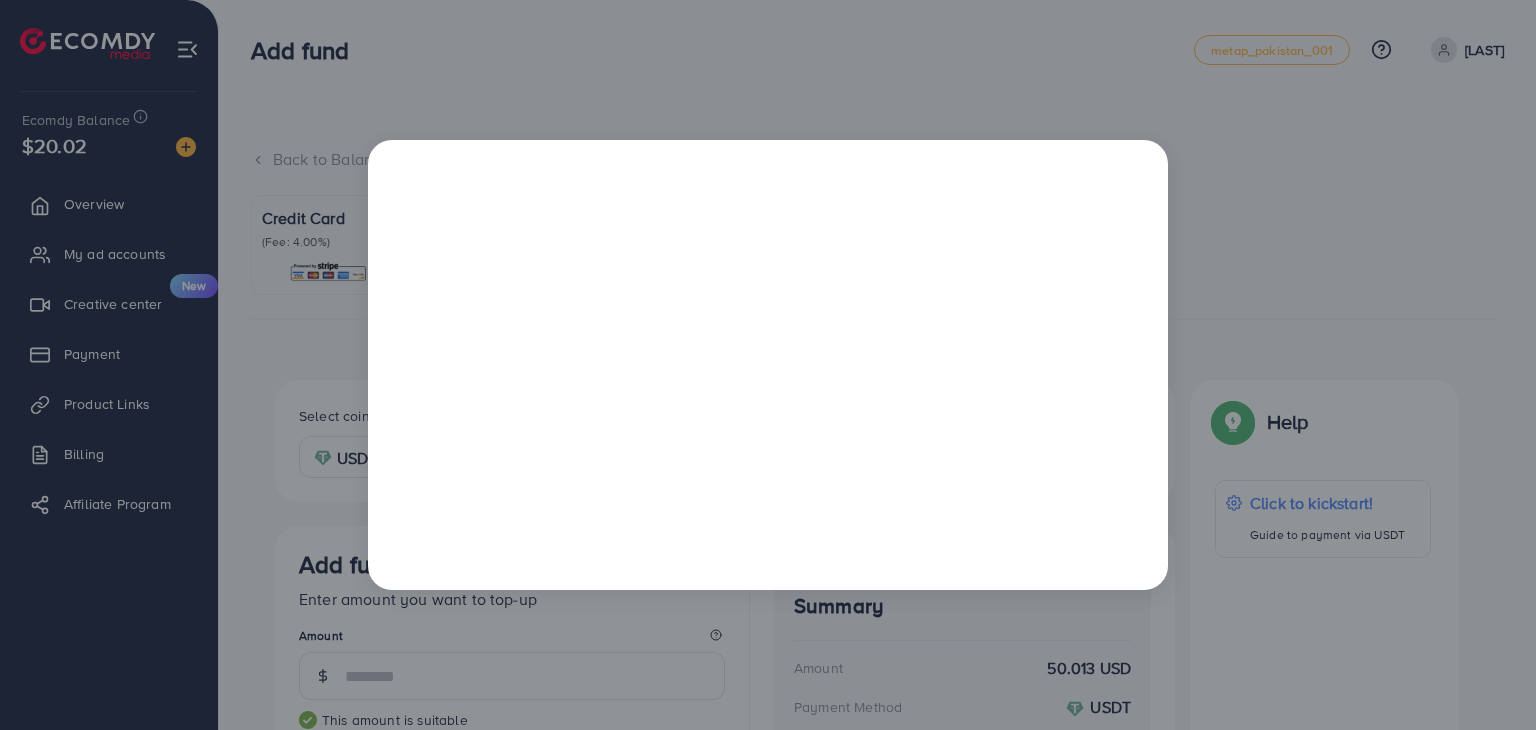 click at bounding box center (768, 365) 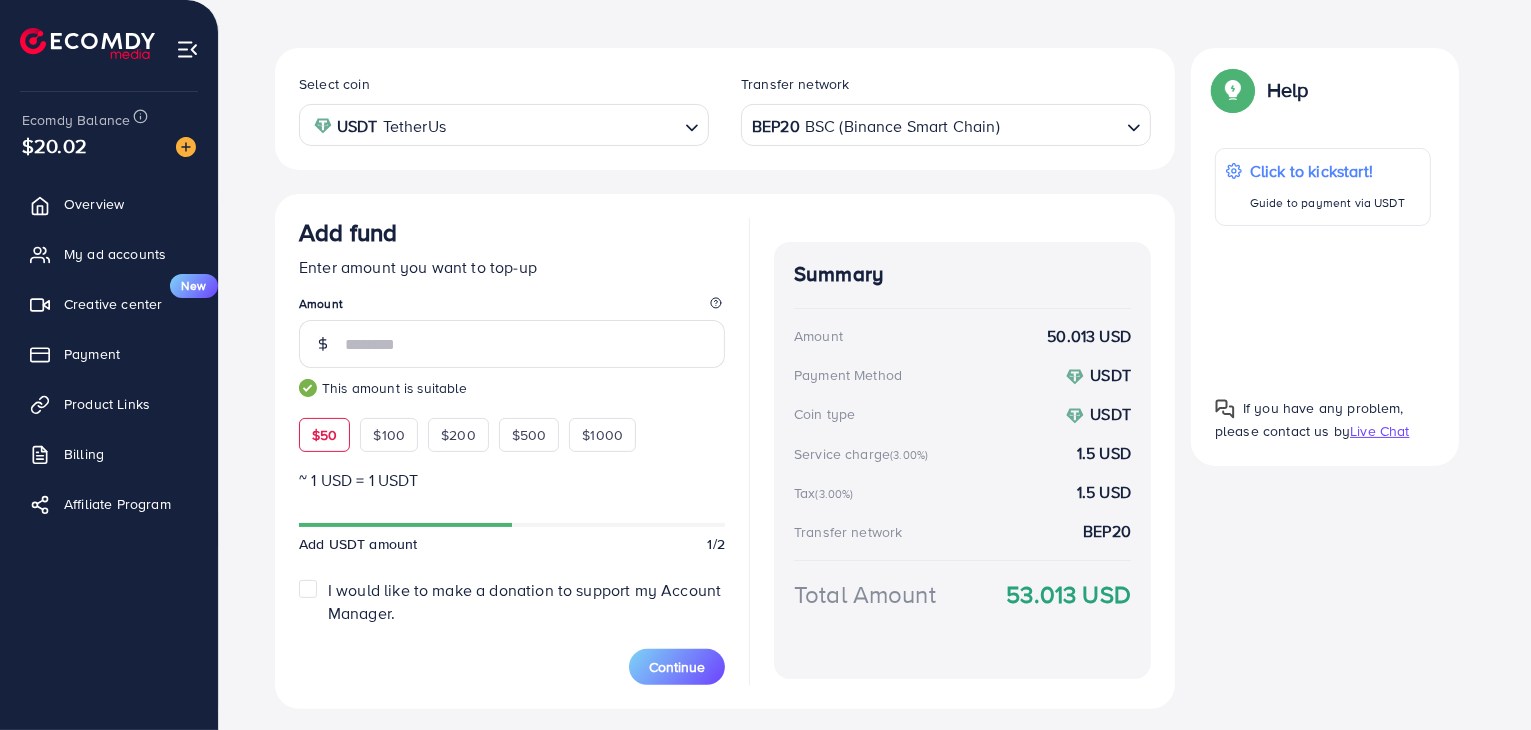 scroll, scrollTop: 382, scrollLeft: 0, axis: vertical 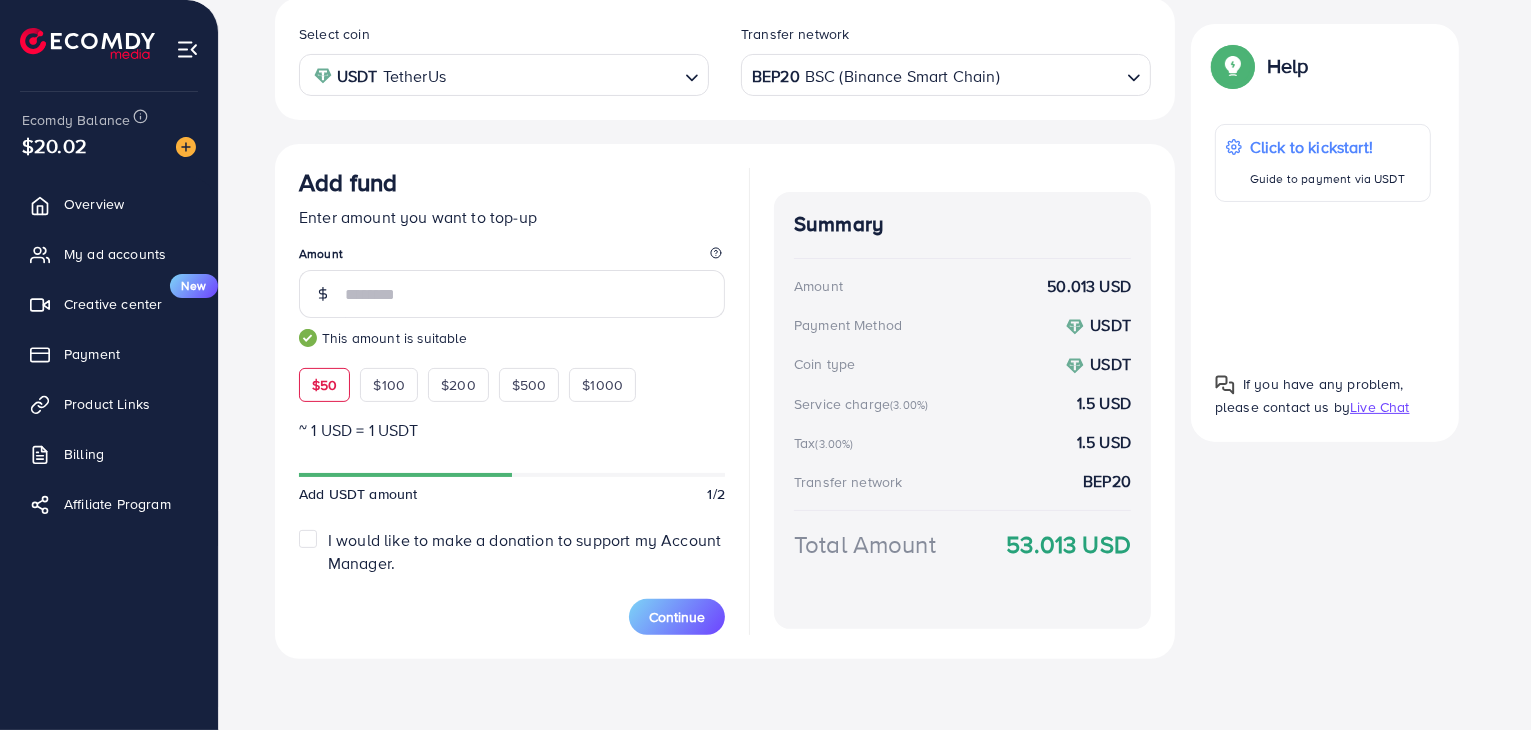 click on "BEP20 BSC (Binance Smart Chain)" at bounding box center [934, 73] 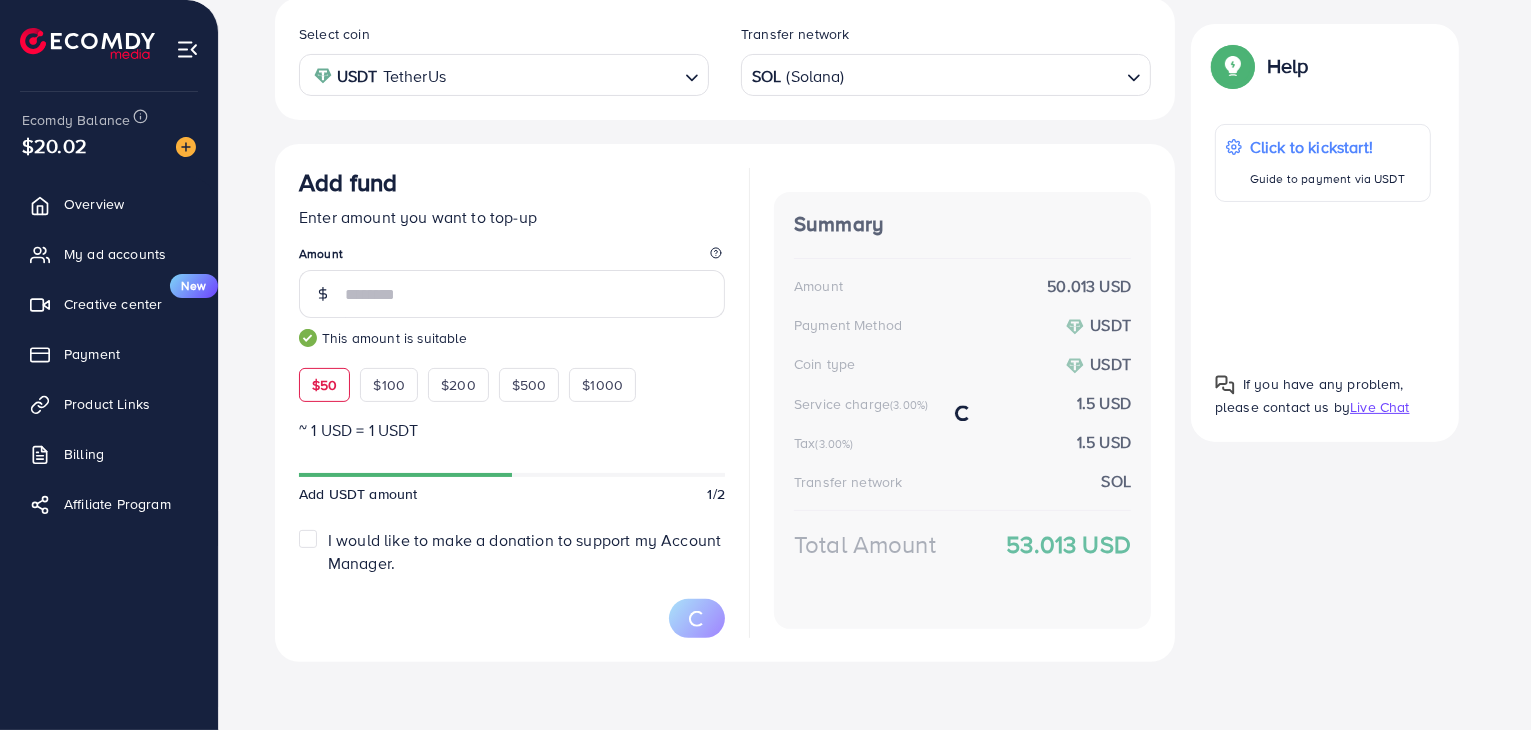 click on "Select coin   USDT TetherUs           Loading...     Transfer network   SOL (Solana)           Loading...     BEP20 BSC (Binance Smart Chain) ERC20 Ethereum (ETH) MATIC (Polygon) SOL (Solana) TRC20 TRX (Tron)        Add fund  Enter amount you want to top-up Amount **  This amount is suitable  $50 $100 $200 $500 $1000  ~ 1 USD = 1 USDT   Add USDT amount  1/2 I would like to make a donation to support my Account Manager. 5% 10% 15% 20%  Summary   Amount   50.013 USD   Payment Method  USDT  Coin type  USDT  Service charge   (3.00%)  1.5 USD  Tax   (3.00%)  1.5 USD  Transfer network  SOL  Total Amount   53.013 USD" at bounding box center (725, 330) 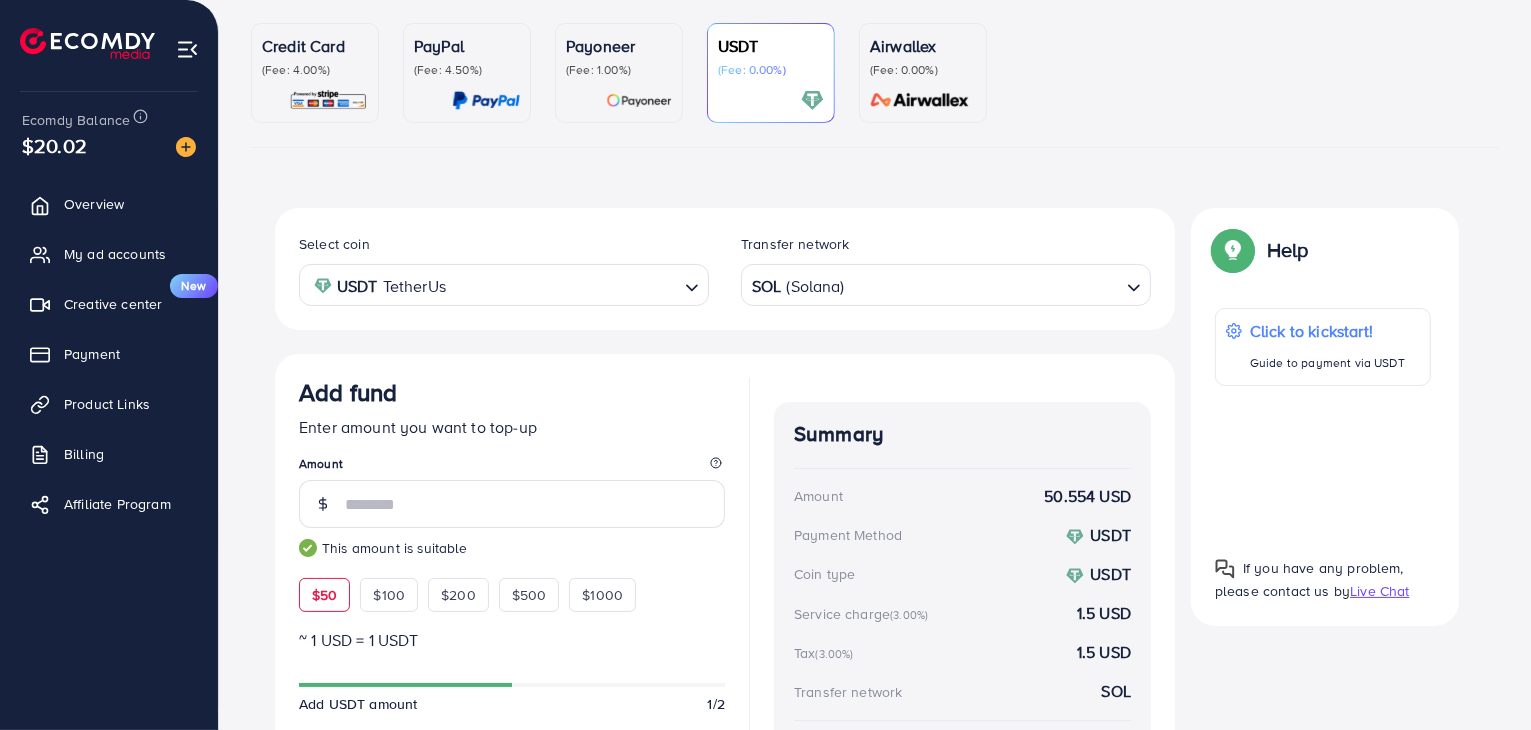 scroll, scrollTop: 148, scrollLeft: 0, axis: vertical 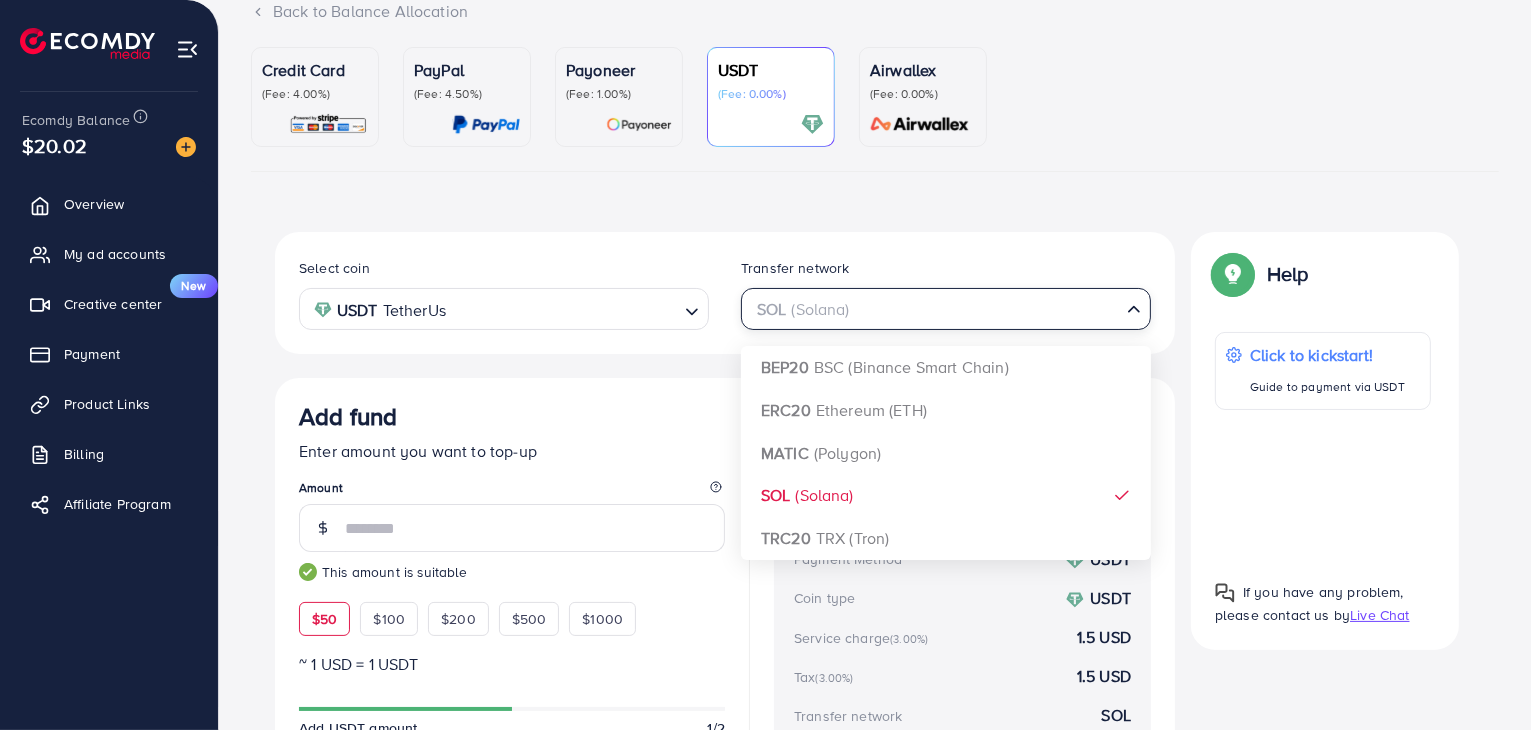 click at bounding box center (934, 309) 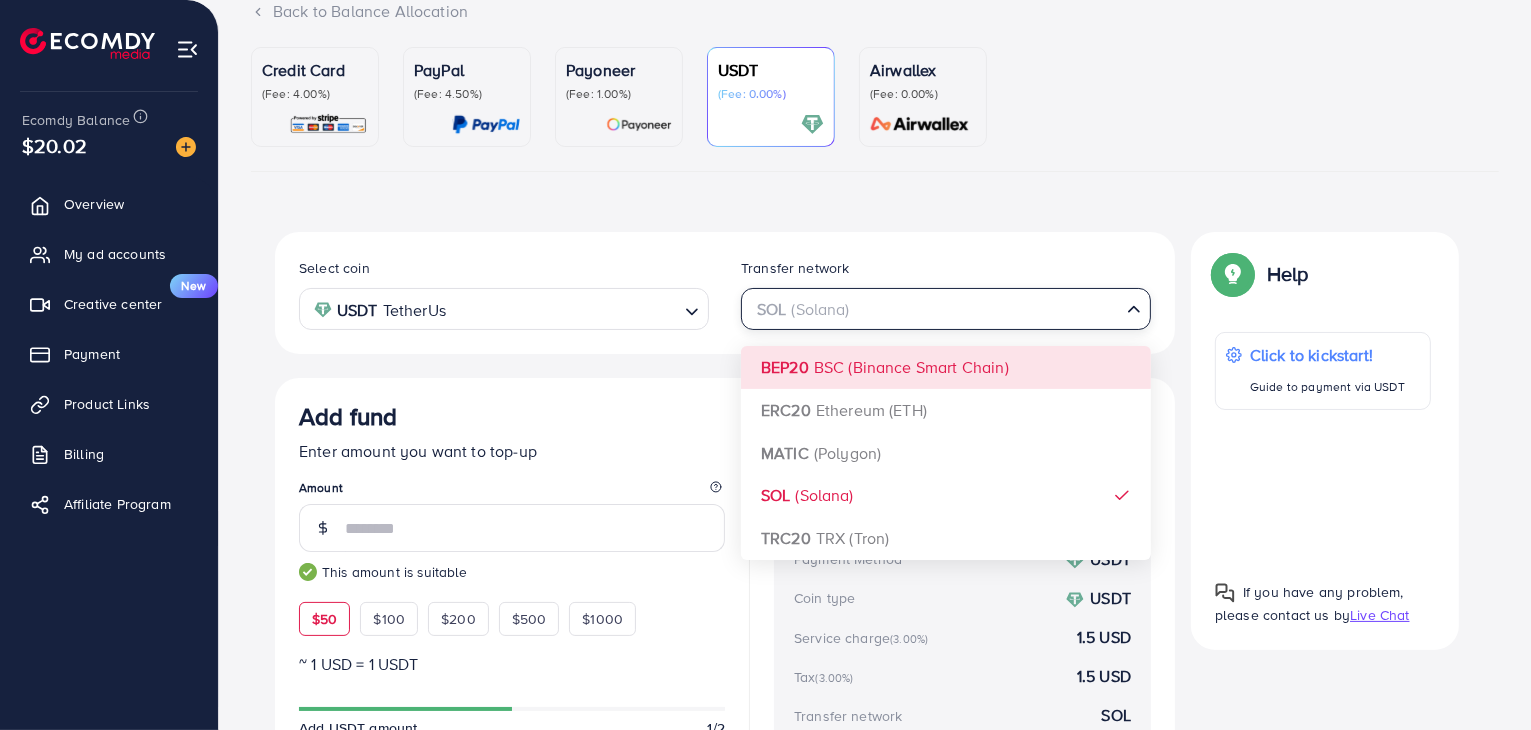click on "Credit Card   (Fee: 4.00%)   PayPal   (Fee: 4.50%)   Payoneer   (Fee: 1.00%)   USDT   (Fee: 0.00%)   Airwallex   (Fee: 0.00%)   Top-up Success!   Thanks you for your purchase. Please check your balance again.   Summary   Amount   0 USD   Payment Method   MasterCard   Service charge  0 USD  Credit card fee  0 USD  Tax  0 USD  Total Amount = Amount + Service charge + Tax + Credit card fee    0 USD   Recharge   Show me Ad Account  *You can download the invoice   here  Credit Card  My Credit Cards   Card ID   Status   **** [NUMBER]   Pending   Active  Add credit card  Guaranteed  SAFE  Checkout   Email   Card Number   Expired   CVC   Name on card   Add card   If you have any problem, please contact us by   Live Chat   Help   Help   Click to kickstart!   Guide to payment via USDT   If you have any problem, please contact us by   Live Chat   Top-up fail!  Your transaction cannot be completed with error:   Summary   Amount   0 USD   Payment Method   Paypal   Service charge  0 USD" at bounding box center (875, 478) 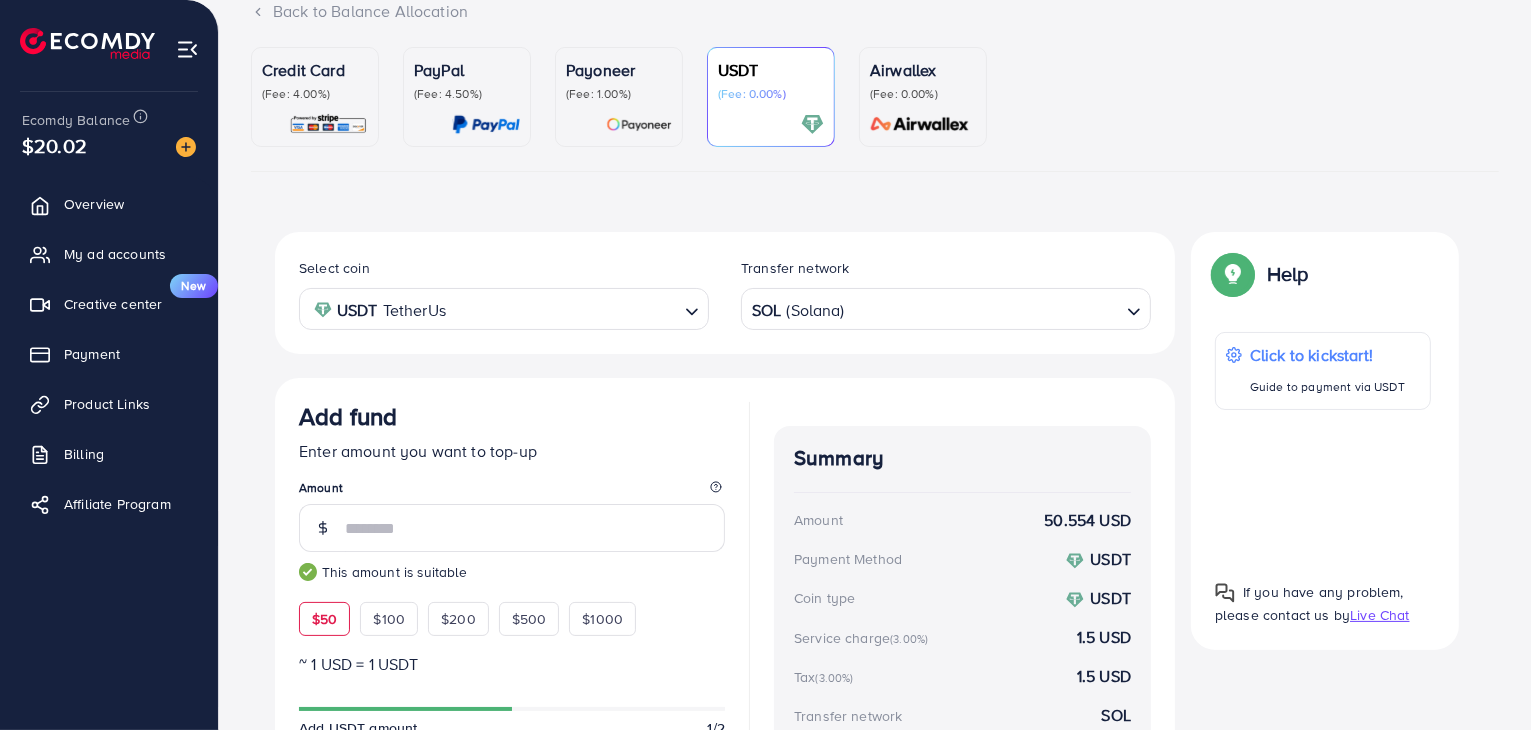 scroll, scrollTop: 382, scrollLeft: 0, axis: vertical 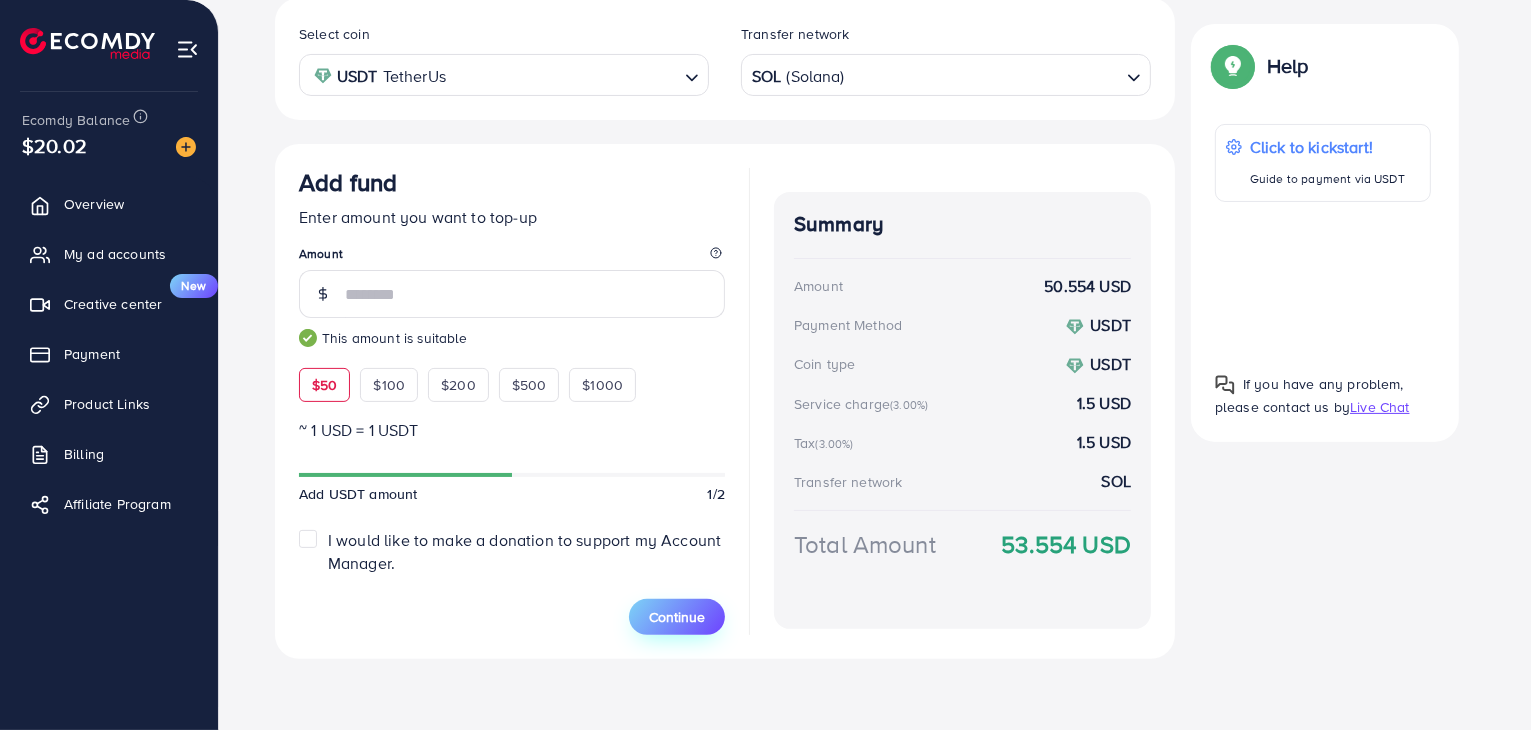 click on "Continue" at bounding box center (677, 617) 